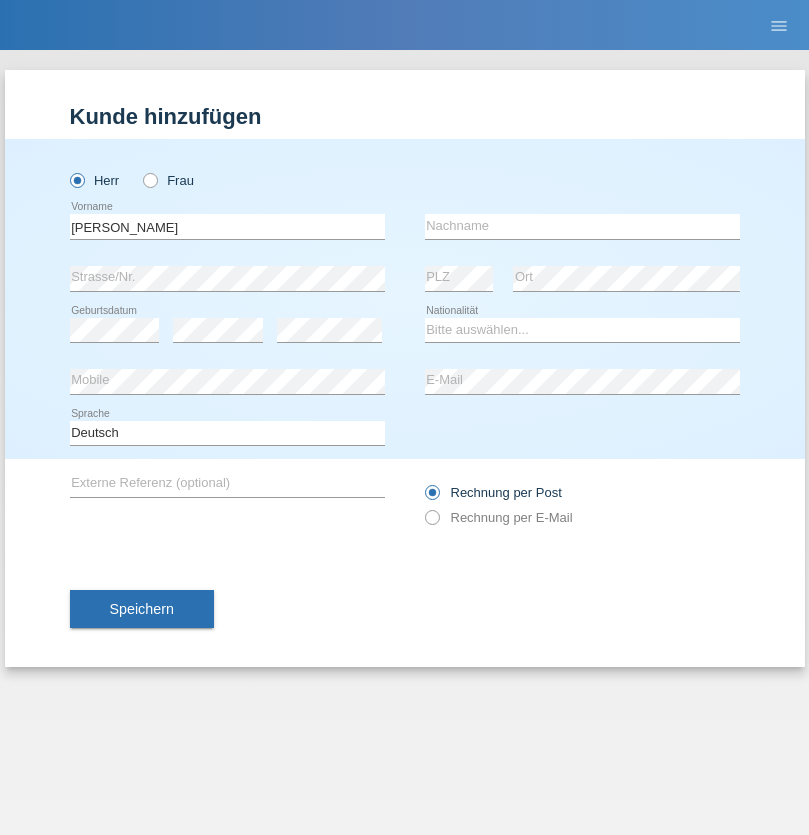 scroll, scrollTop: 0, scrollLeft: 0, axis: both 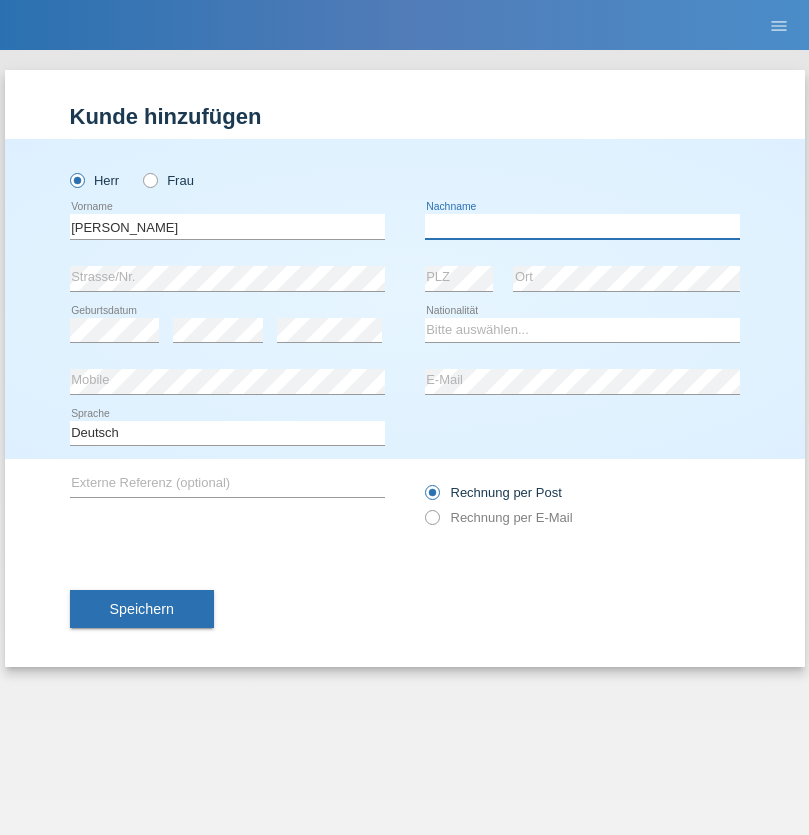 click at bounding box center (582, 226) 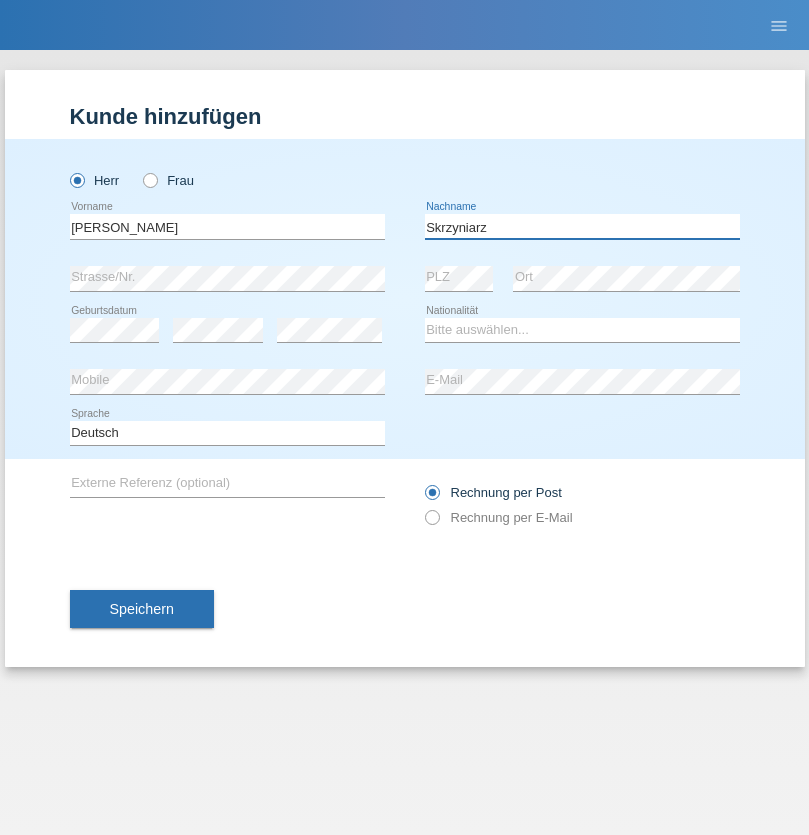 type on "Skrzyniarz" 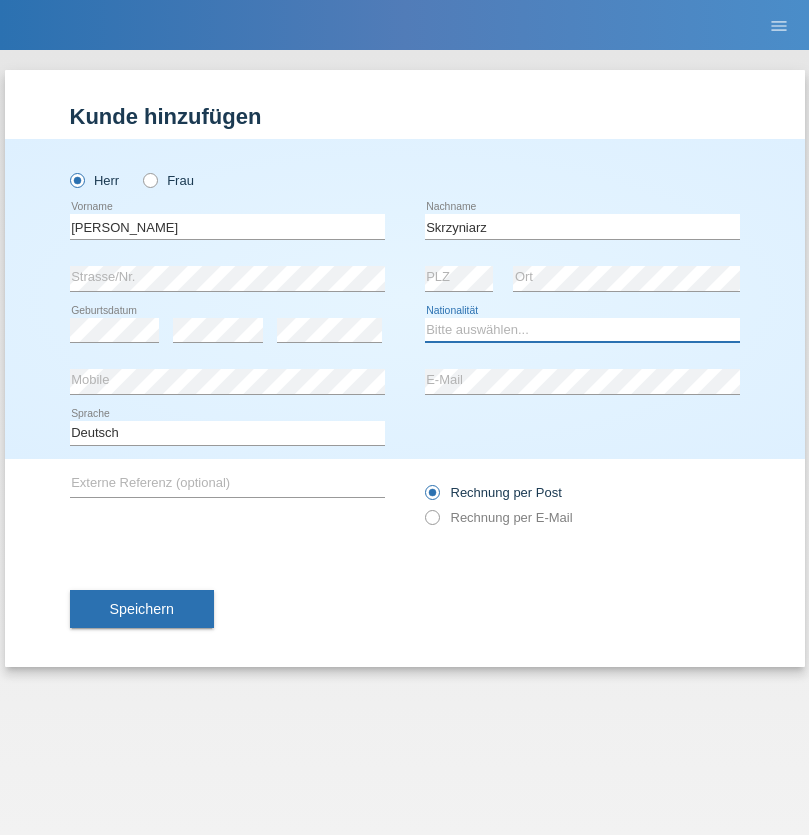 select on "PL" 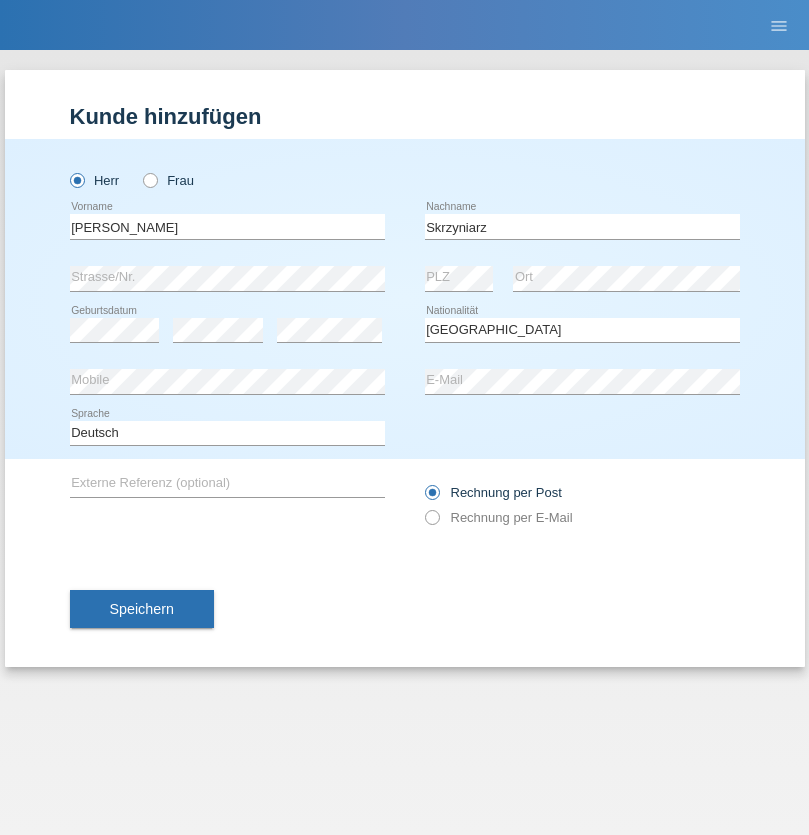 select on "C" 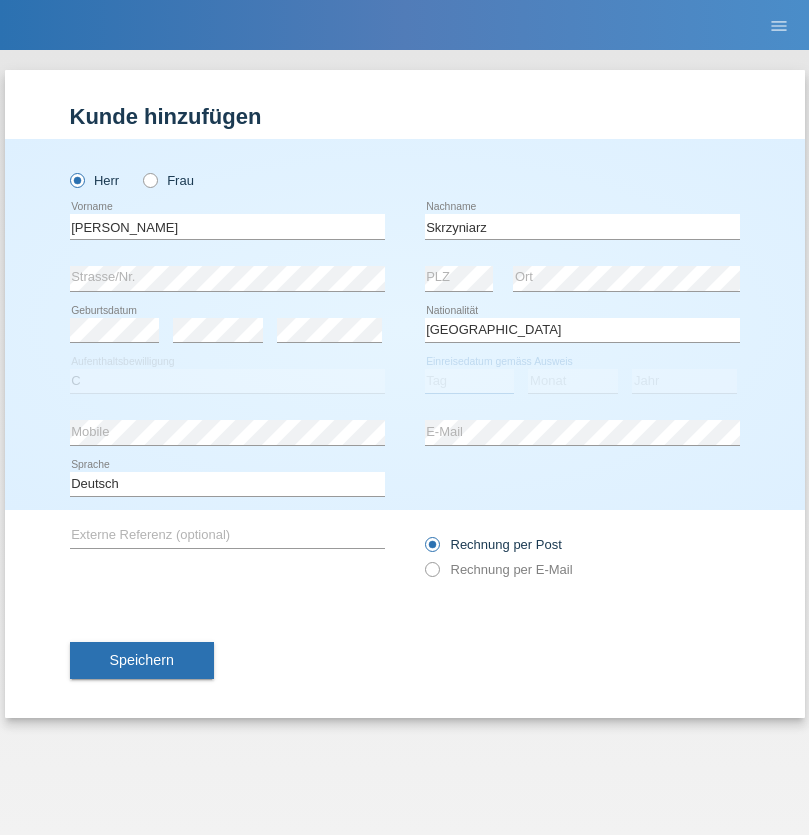 select on "10" 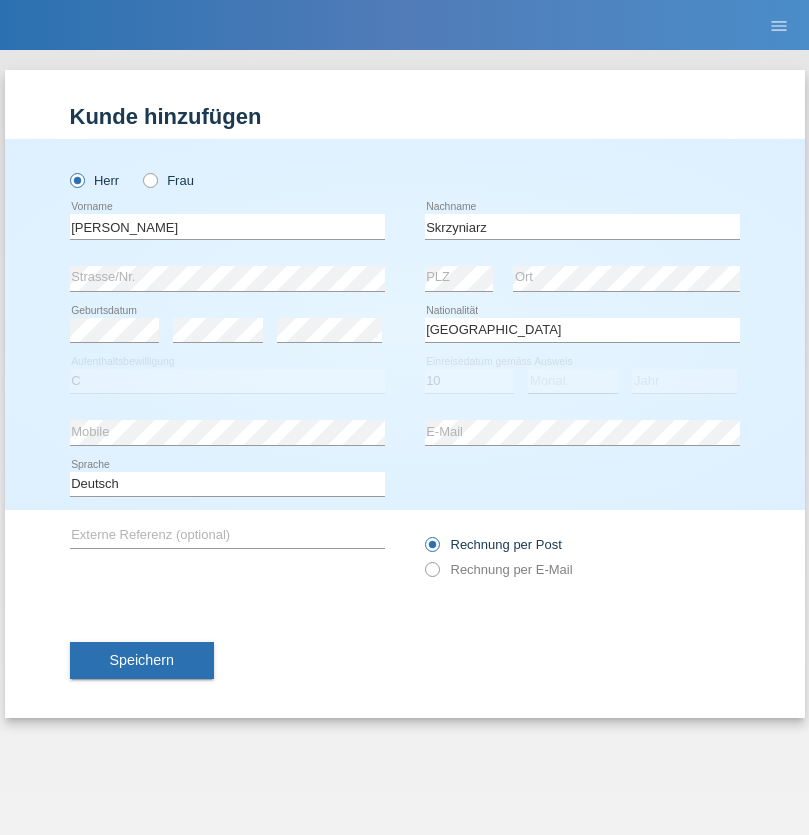select on "05" 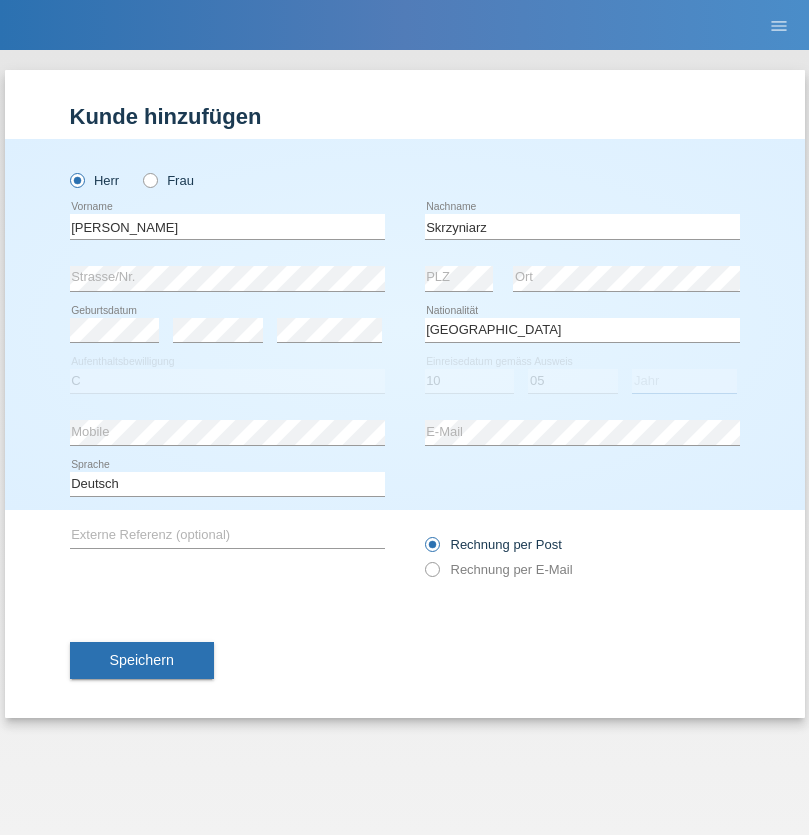 select on "1985" 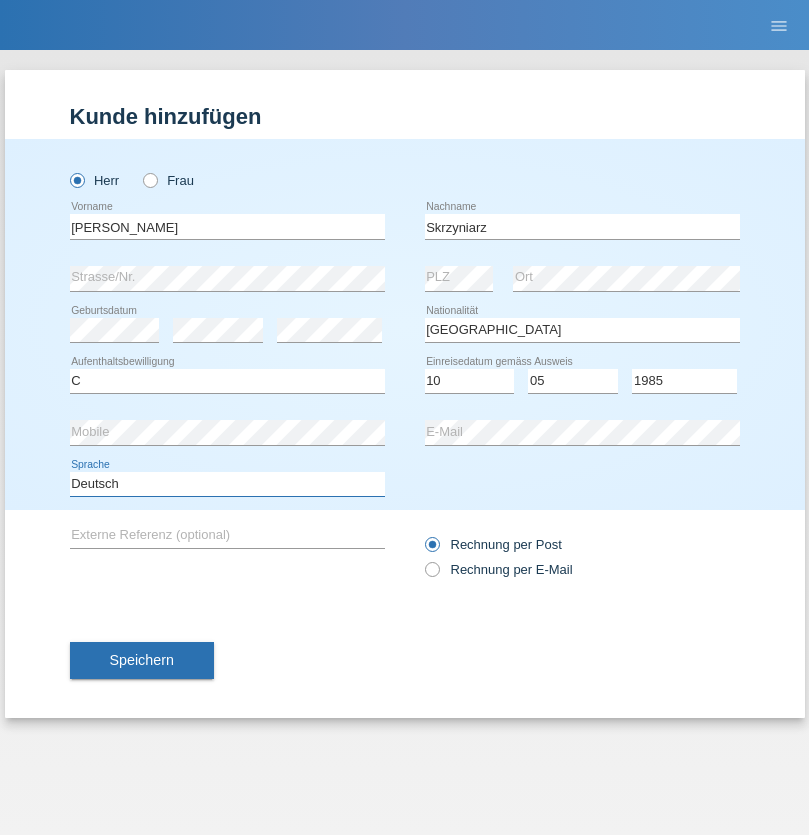 select on "en" 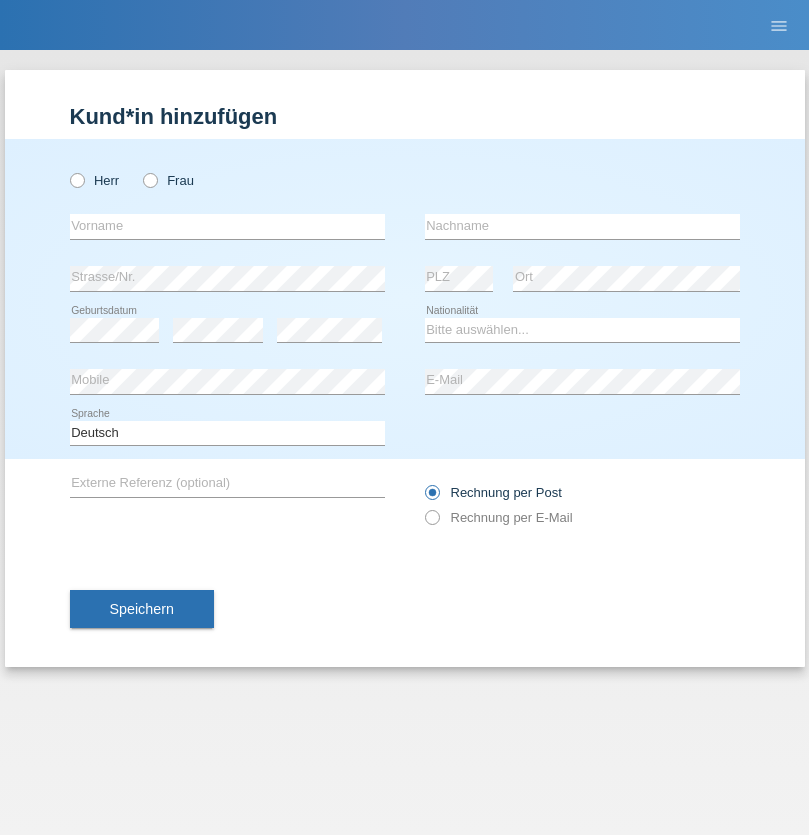 scroll, scrollTop: 0, scrollLeft: 0, axis: both 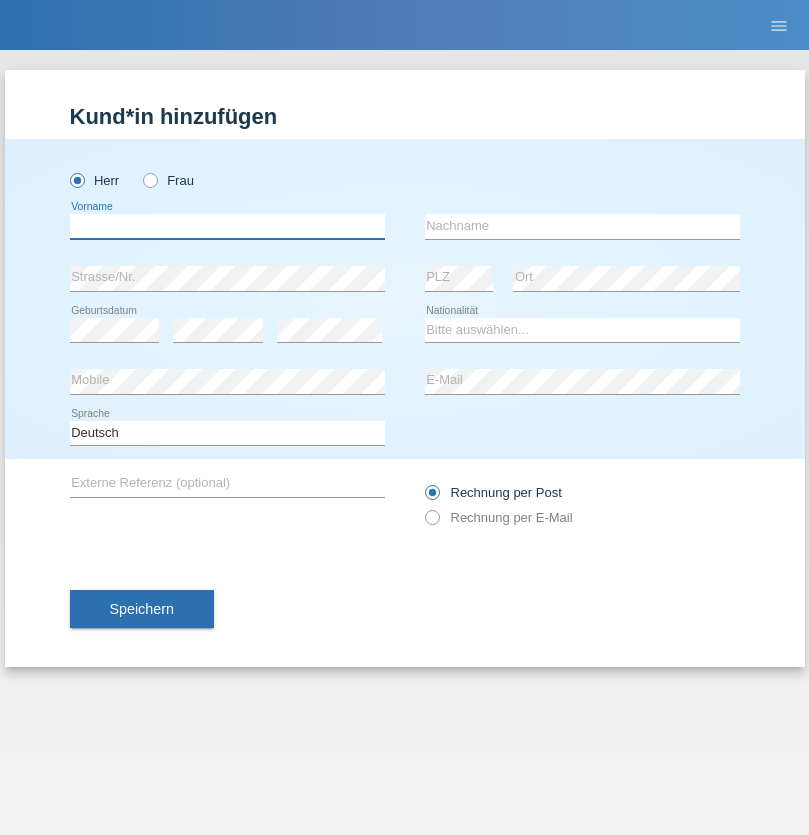 click at bounding box center [227, 226] 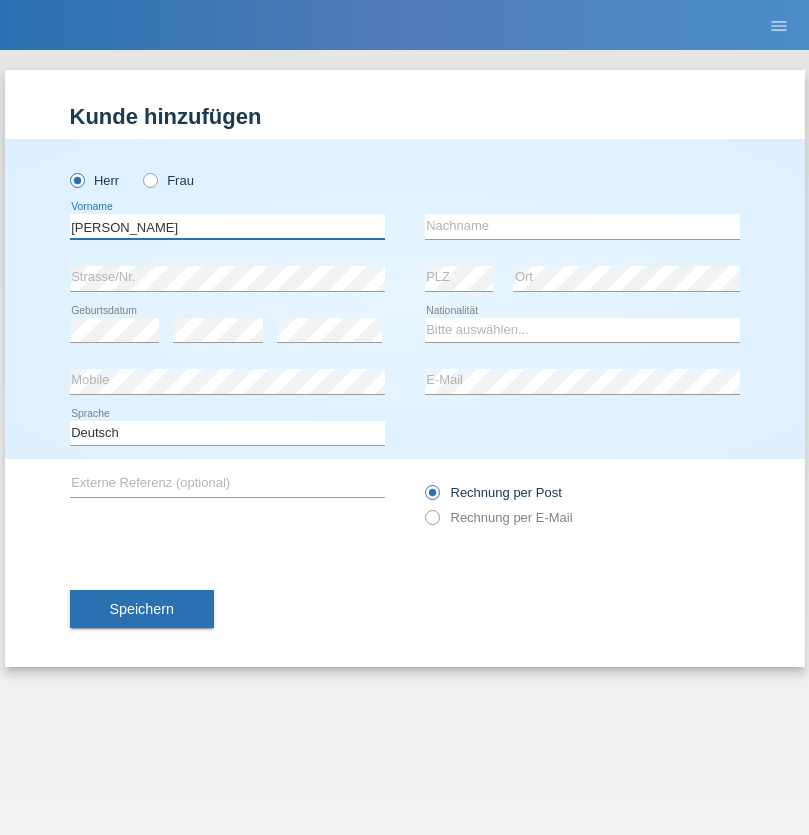 type on "Artur" 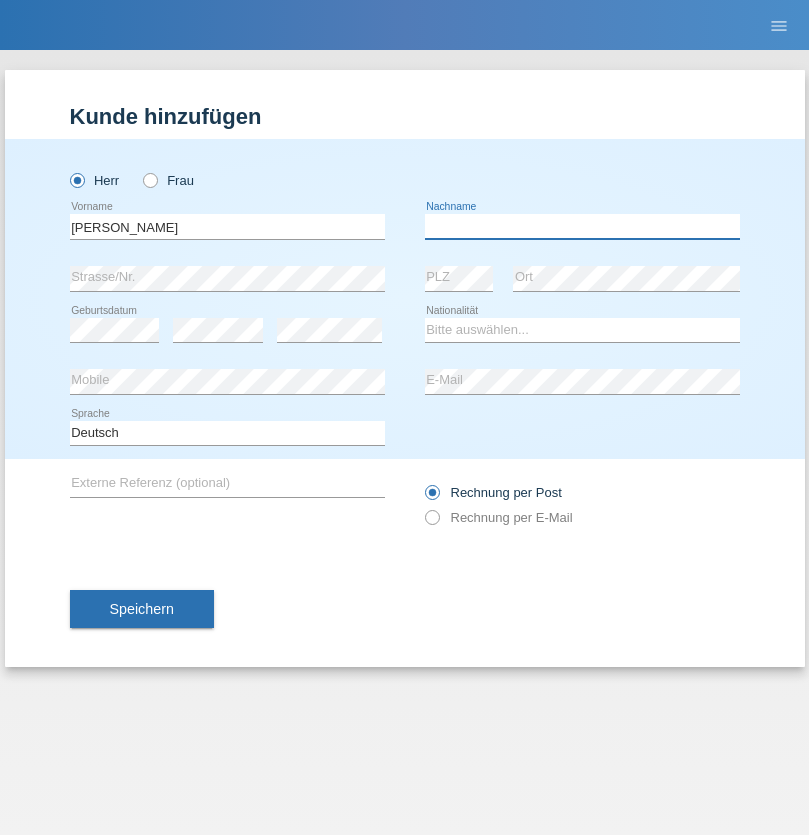 click at bounding box center (582, 226) 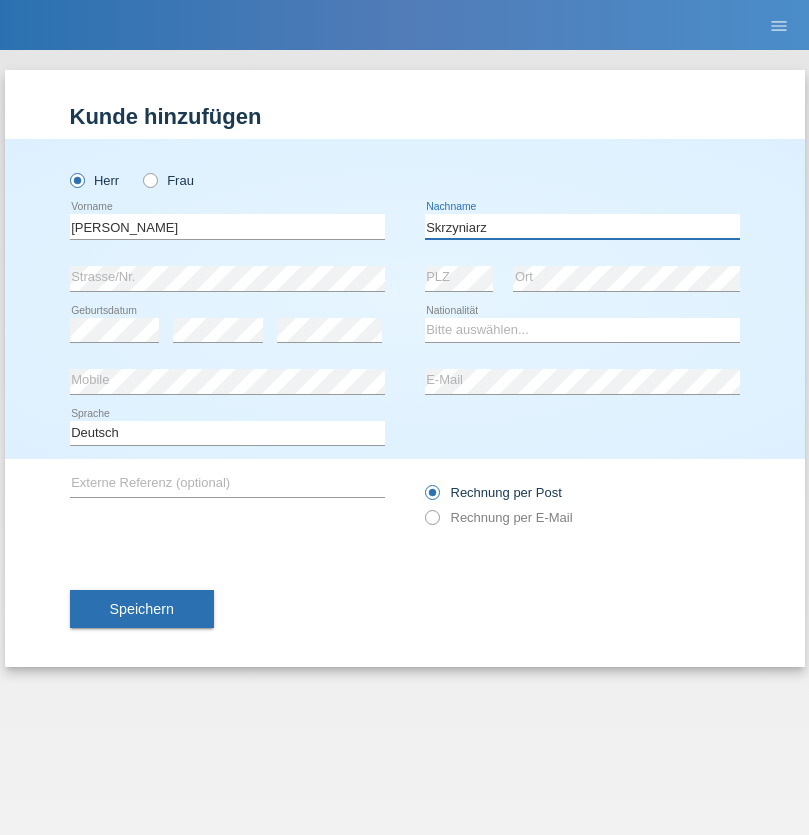 type on "Skrzyniarz" 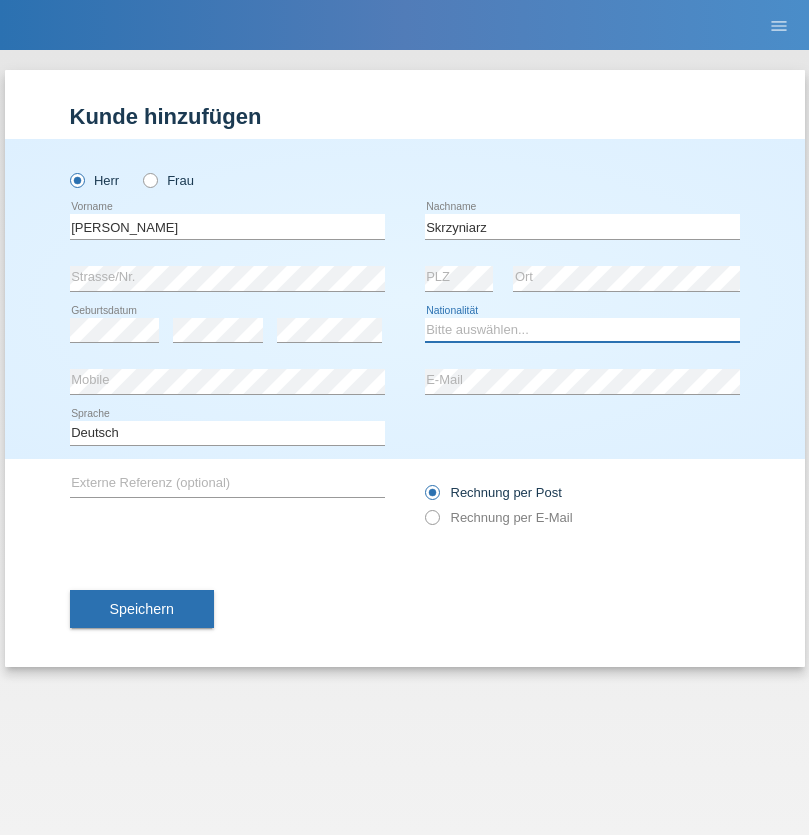 select on "PL" 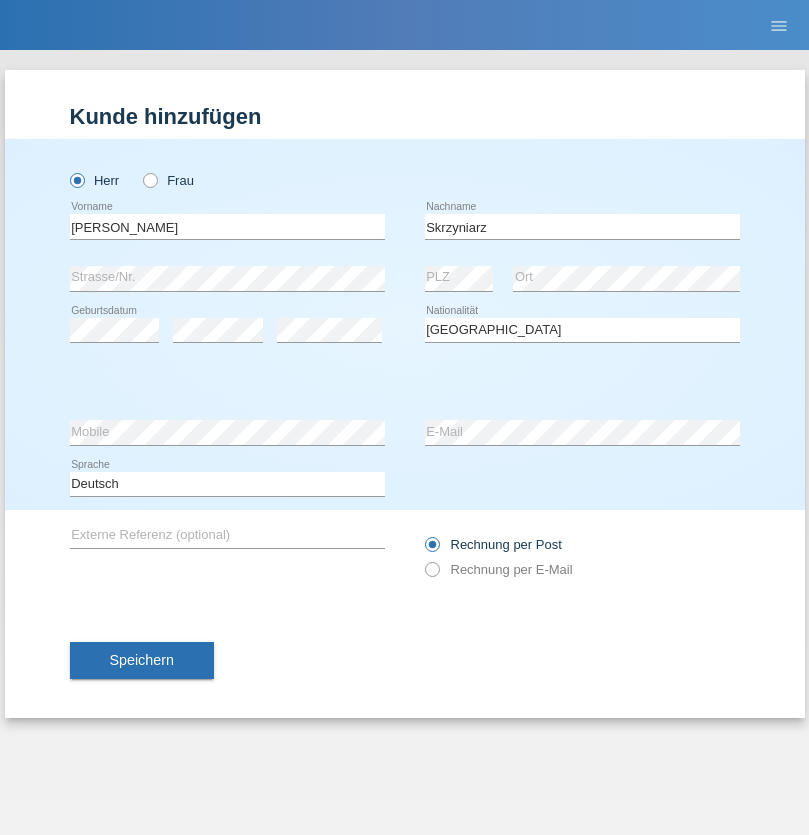select on "C" 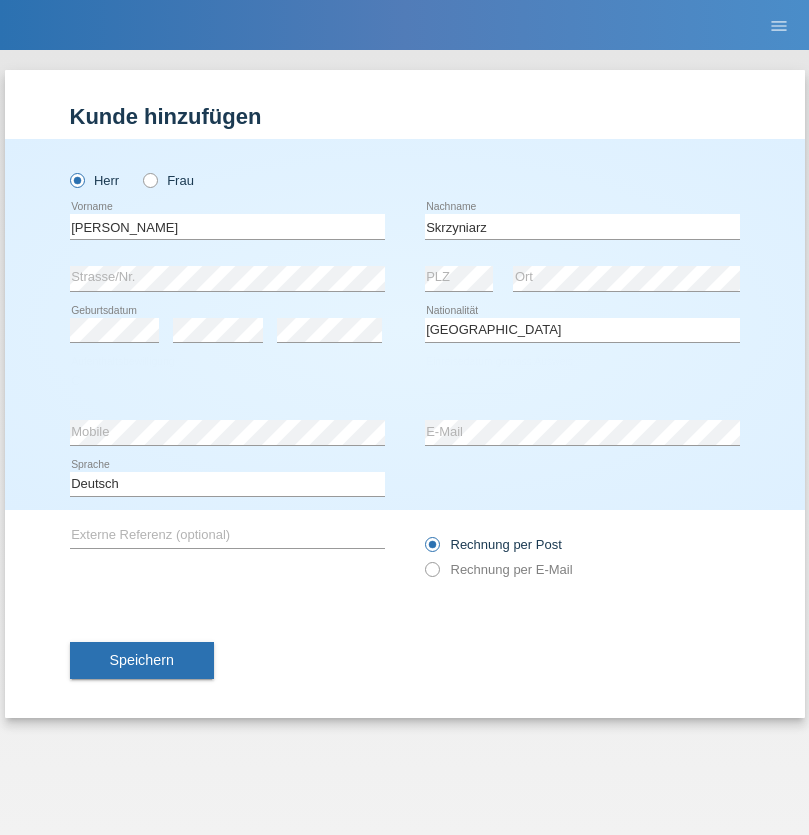 select on "03" 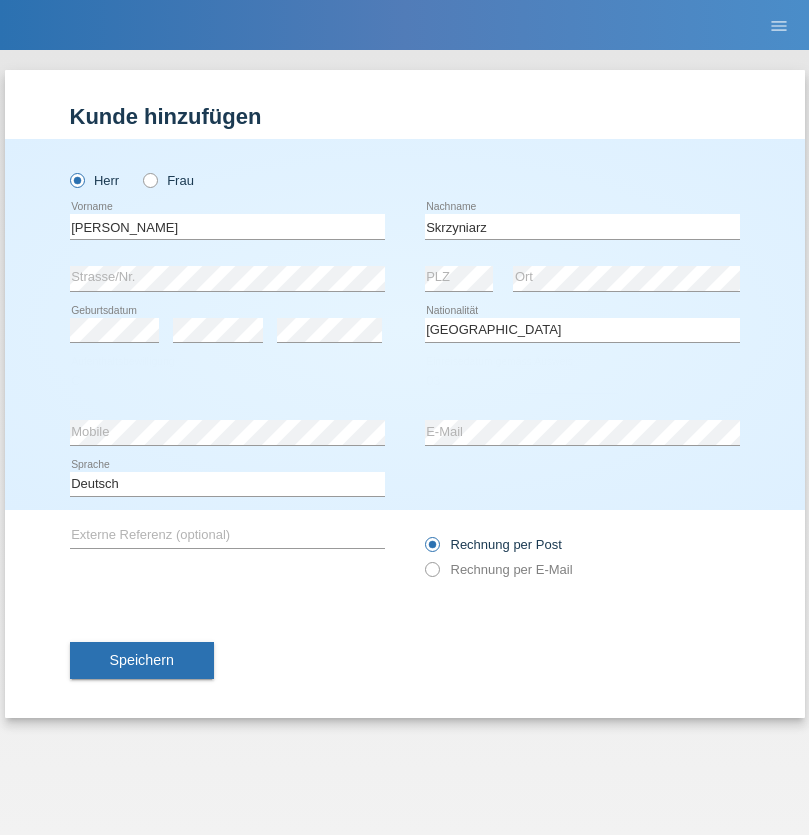 select on "02" 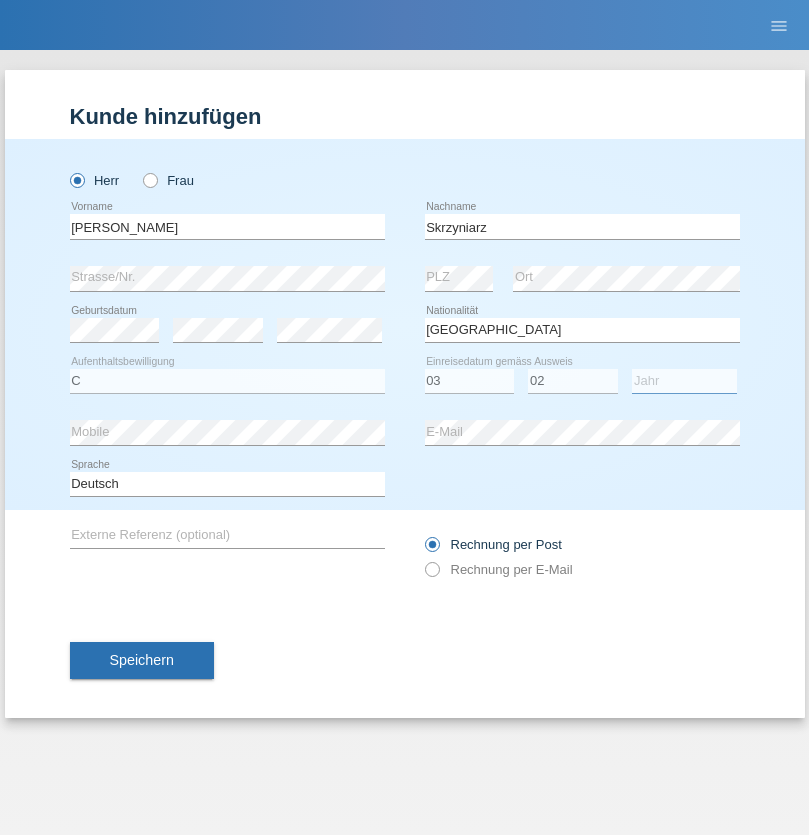 select on "2020" 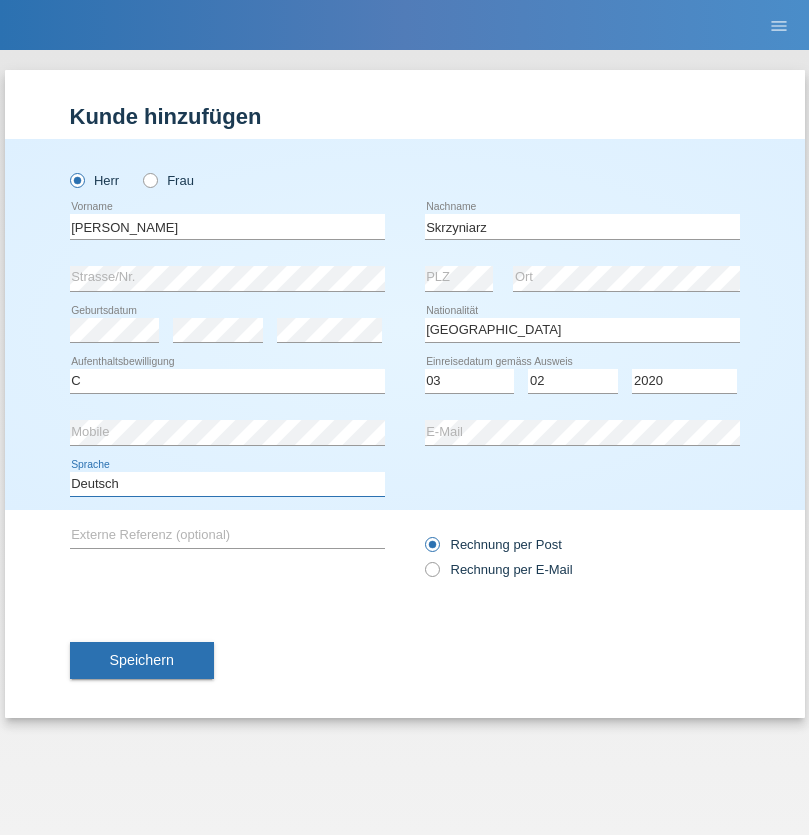 select on "en" 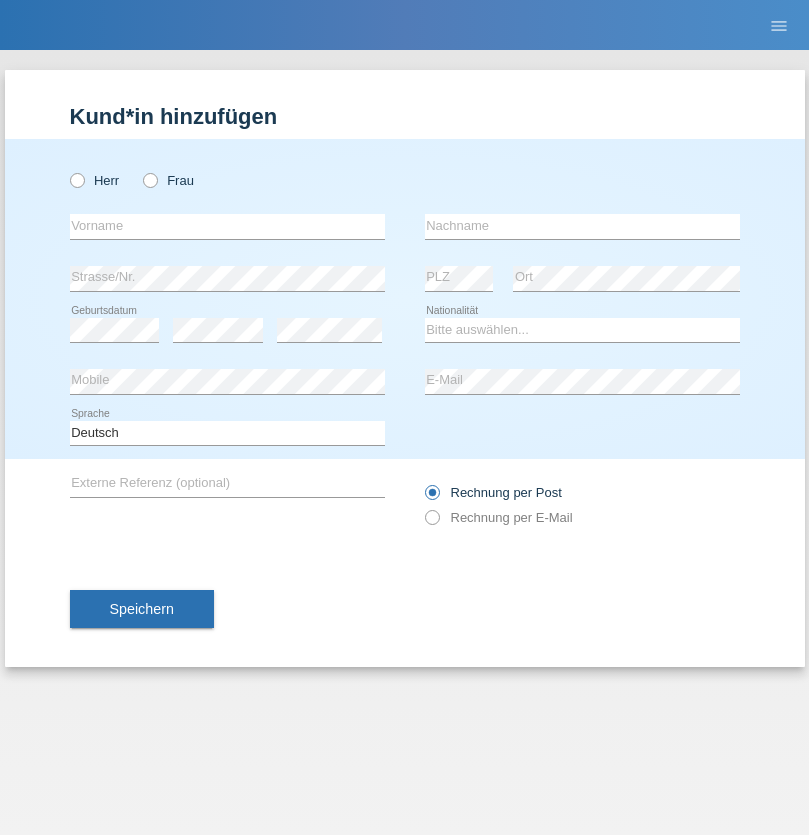 scroll, scrollTop: 0, scrollLeft: 0, axis: both 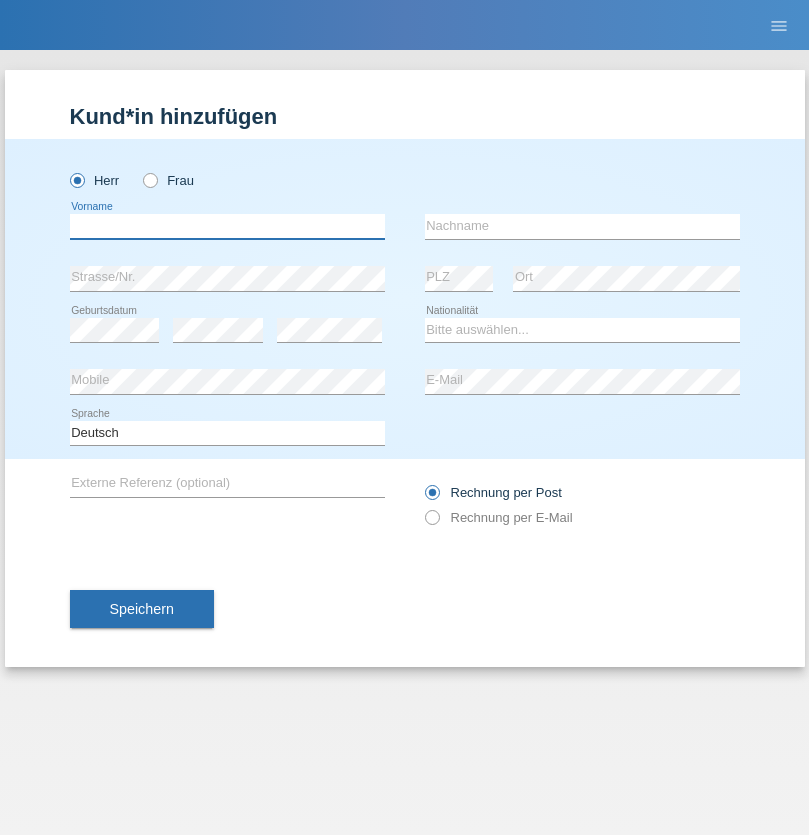 click at bounding box center [227, 226] 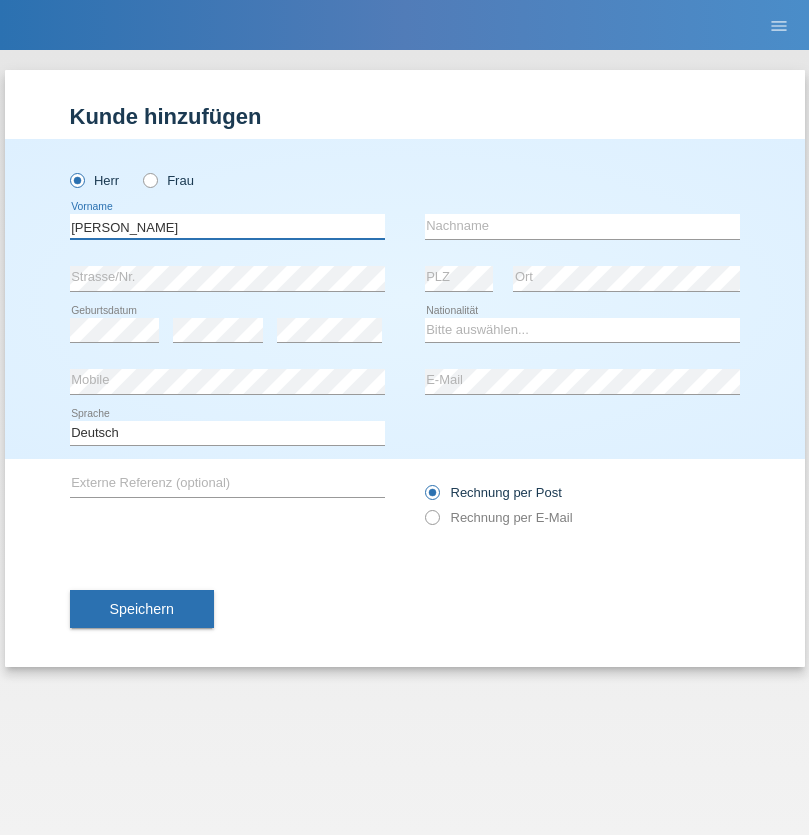 type on "Raffaele" 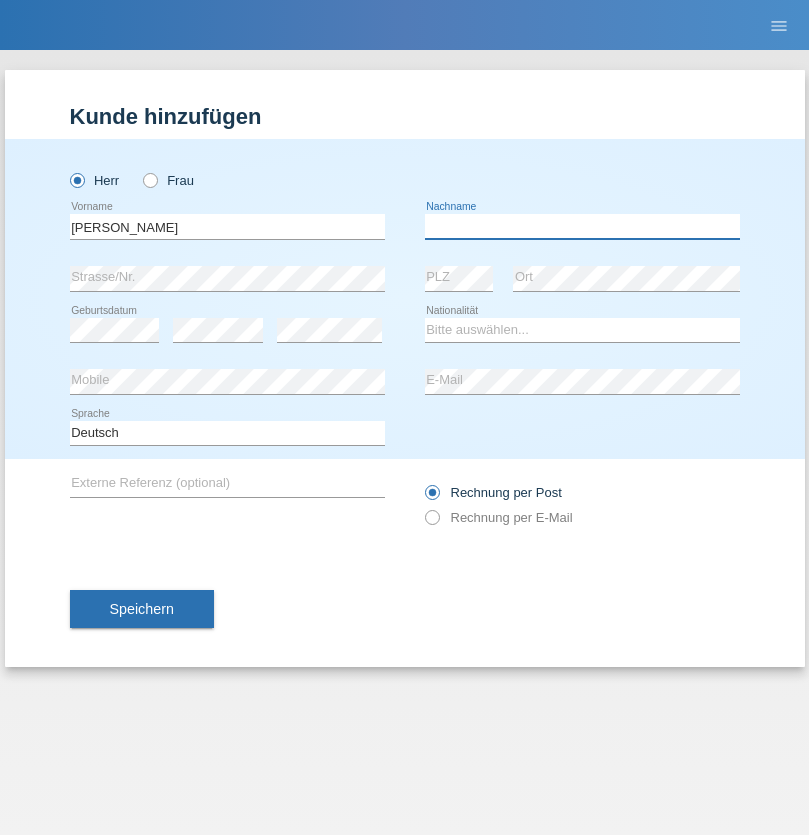 click at bounding box center (582, 226) 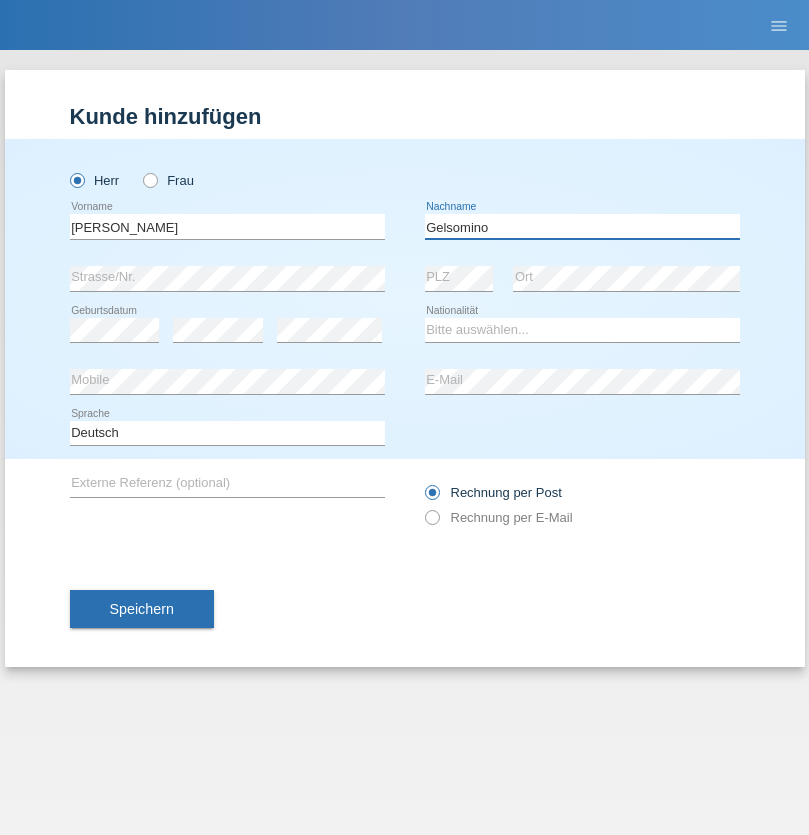 type on "Gelsomino" 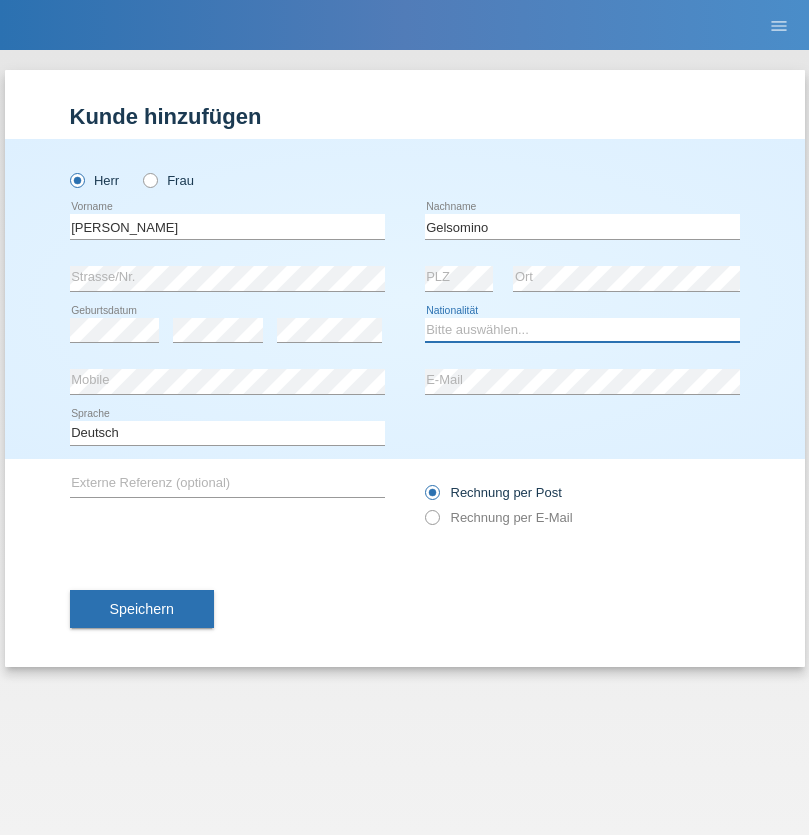 select on "IT" 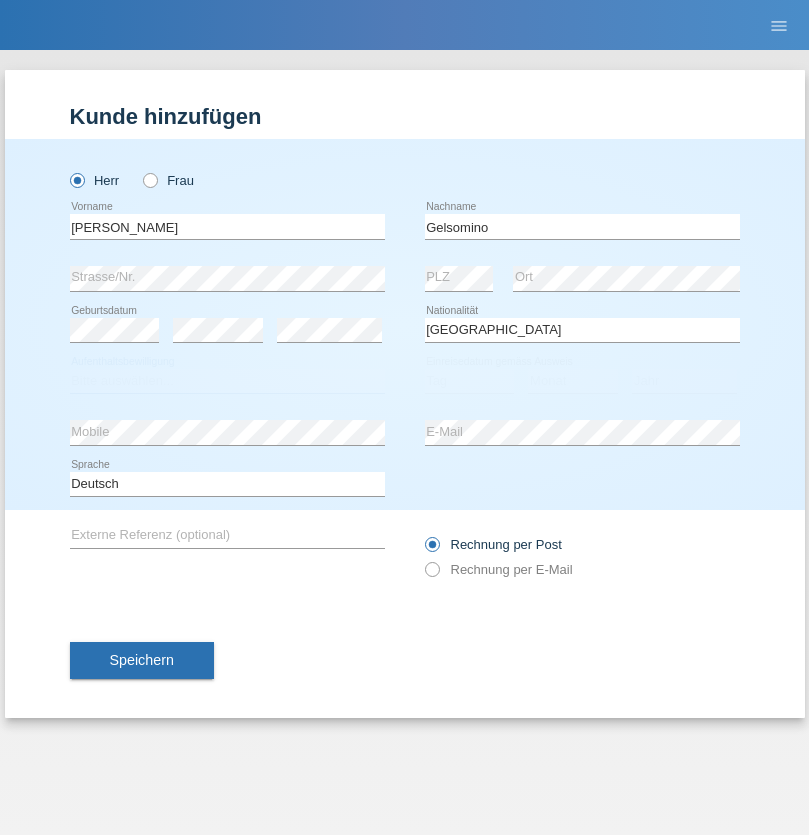 select on "C" 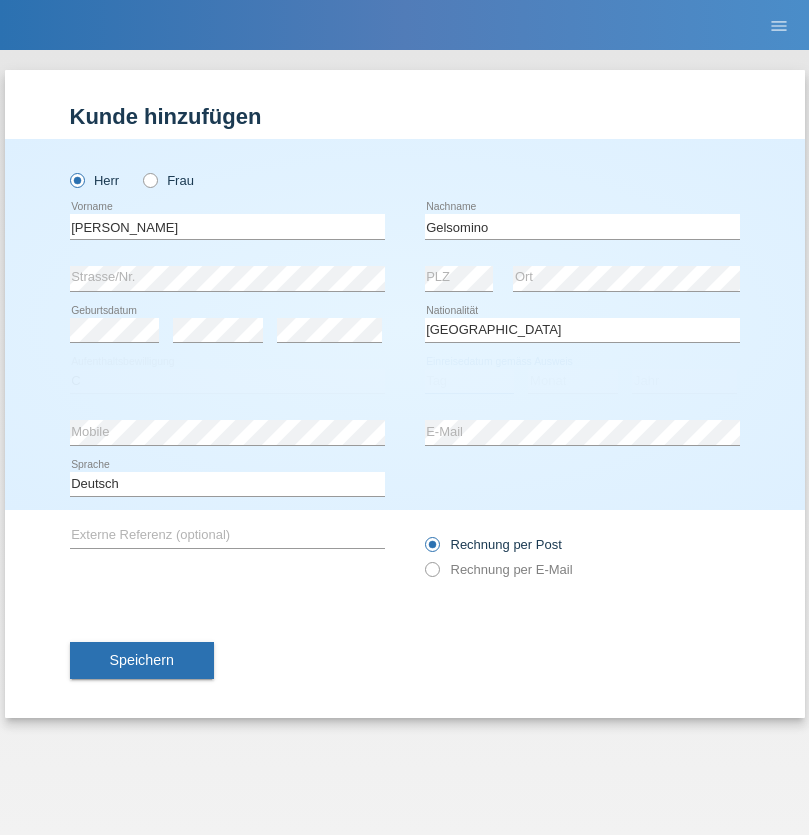 select on "10" 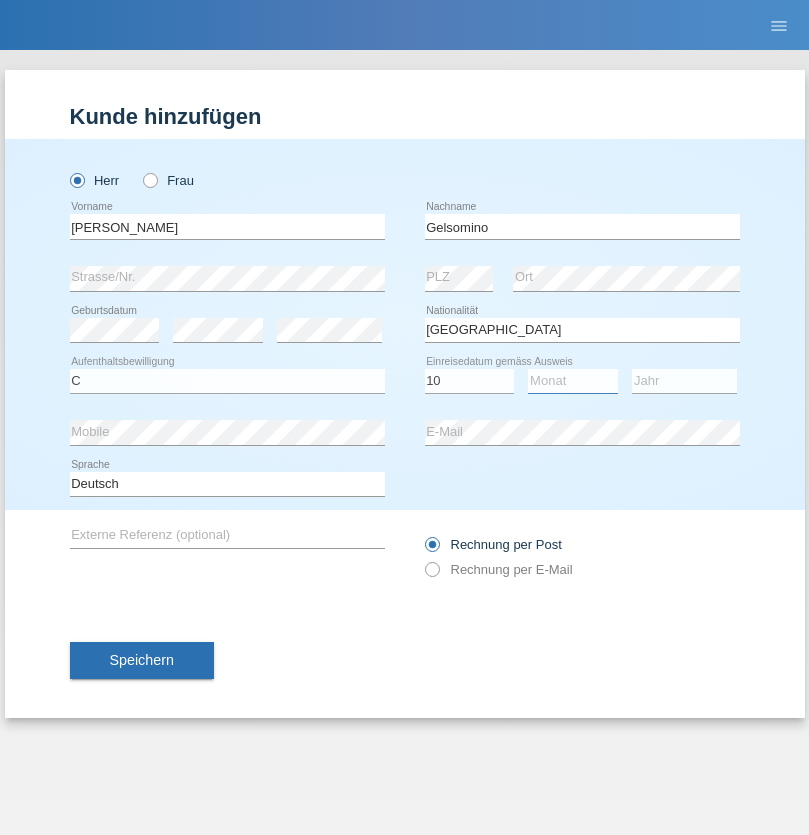 select on "01" 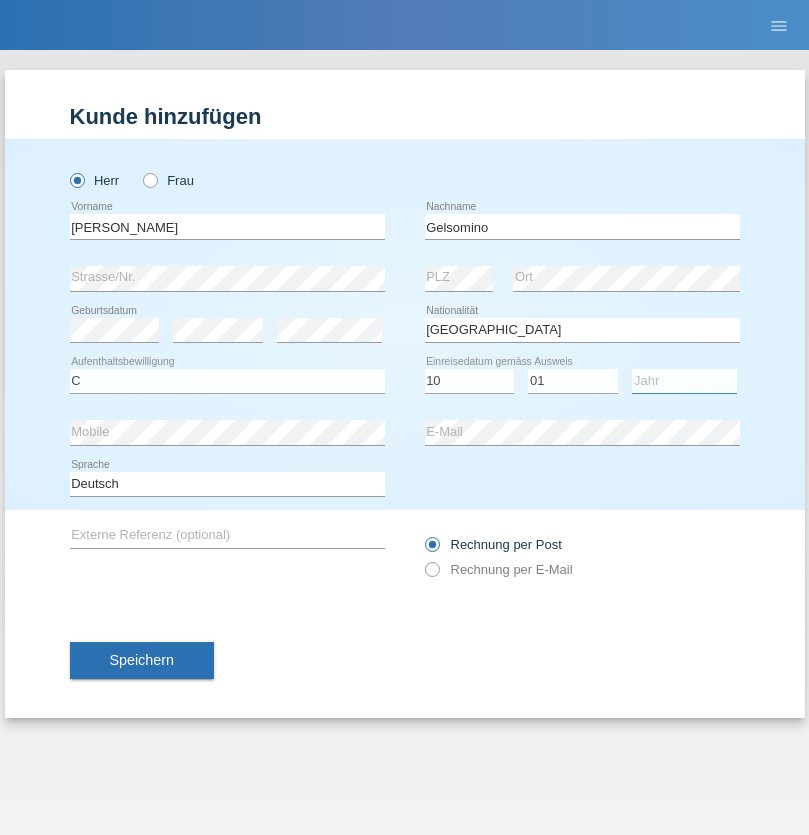 select on "2017" 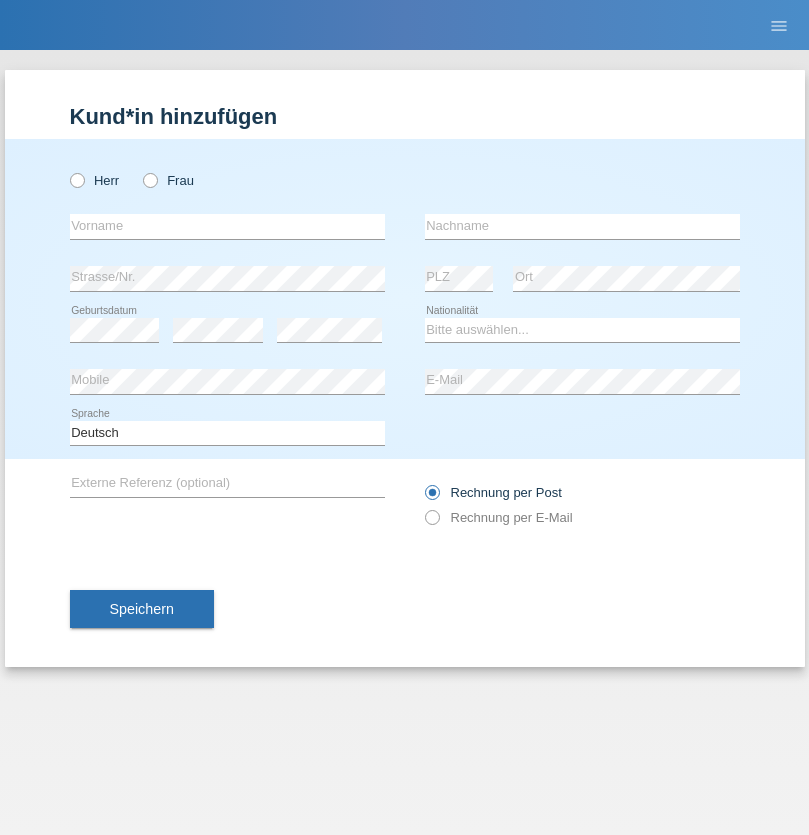 scroll, scrollTop: 0, scrollLeft: 0, axis: both 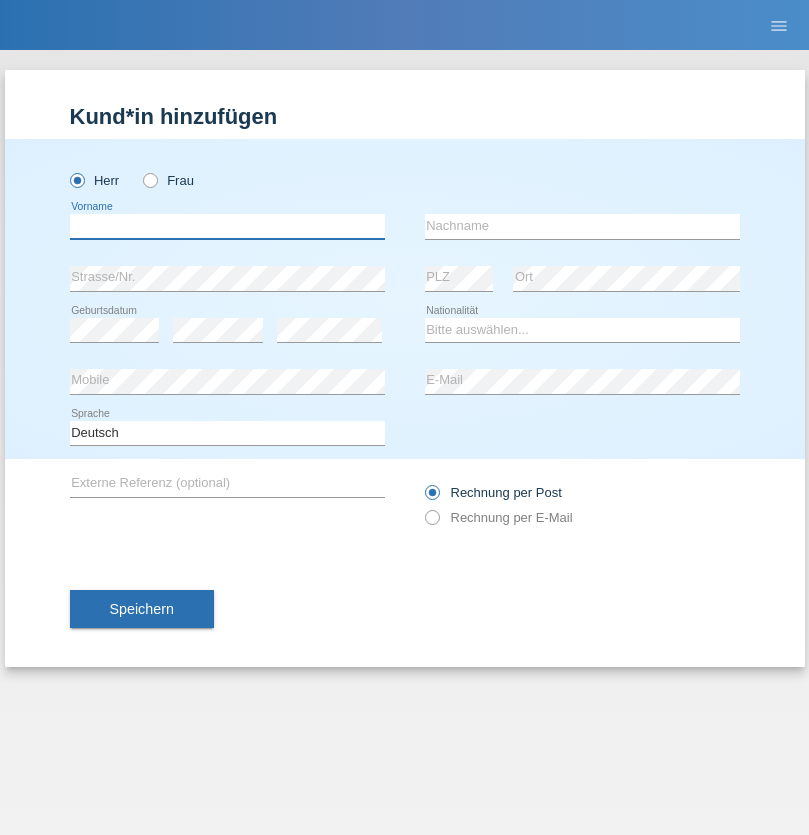 click at bounding box center [227, 226] 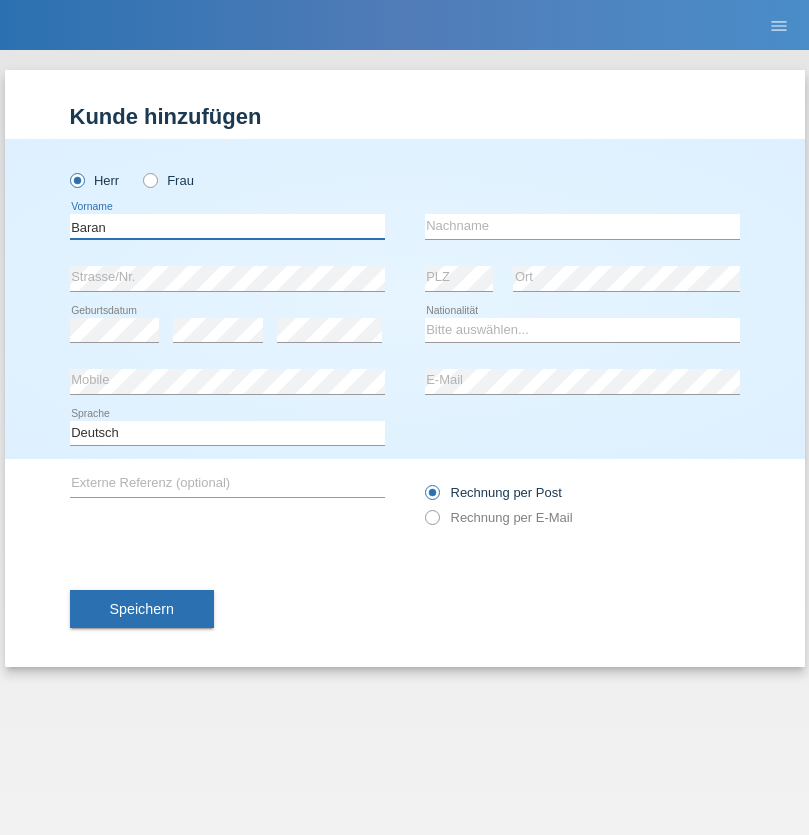 type on "Baran" 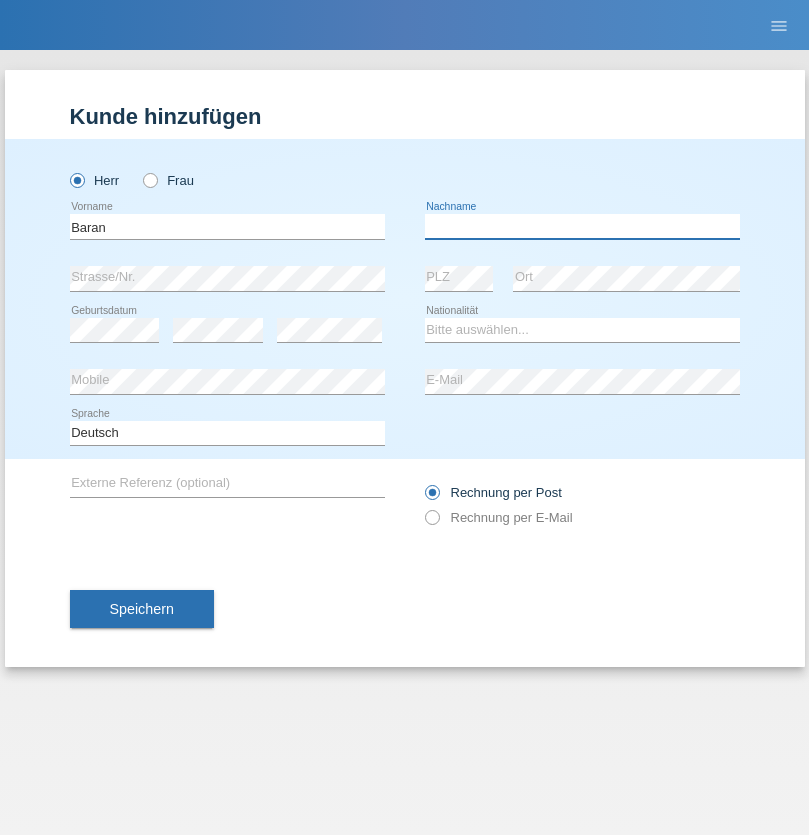 click at bounding box center (582, 226) 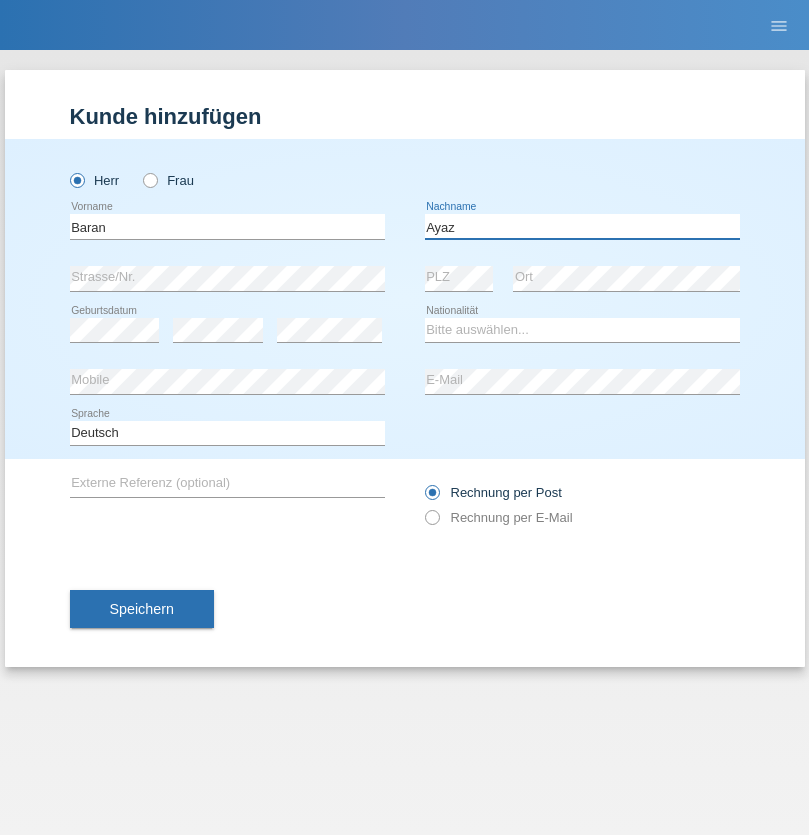 type on "Ayaz" 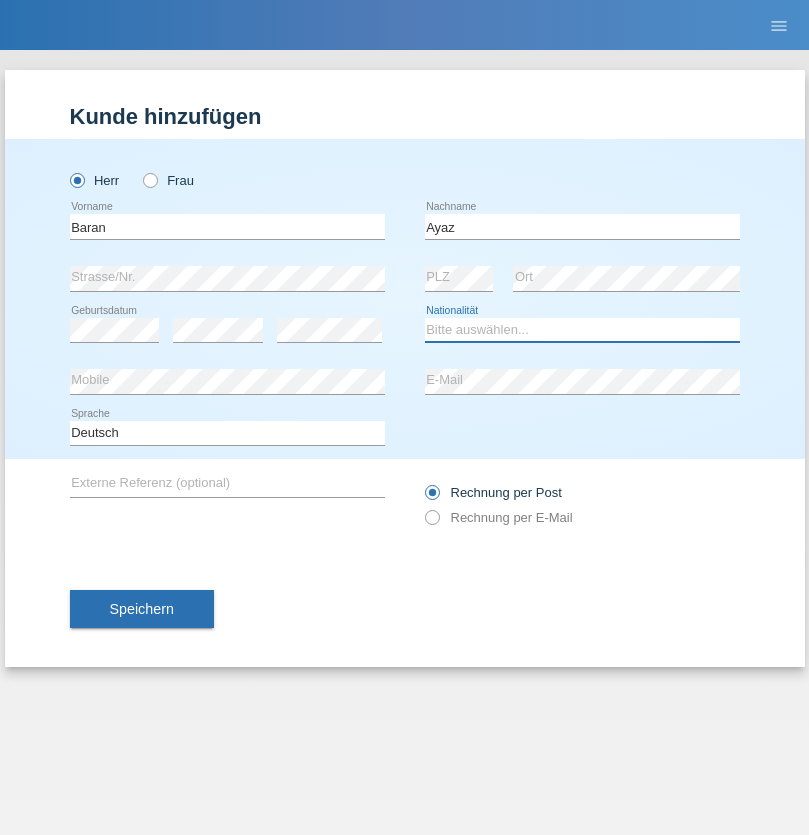 select on "TR" 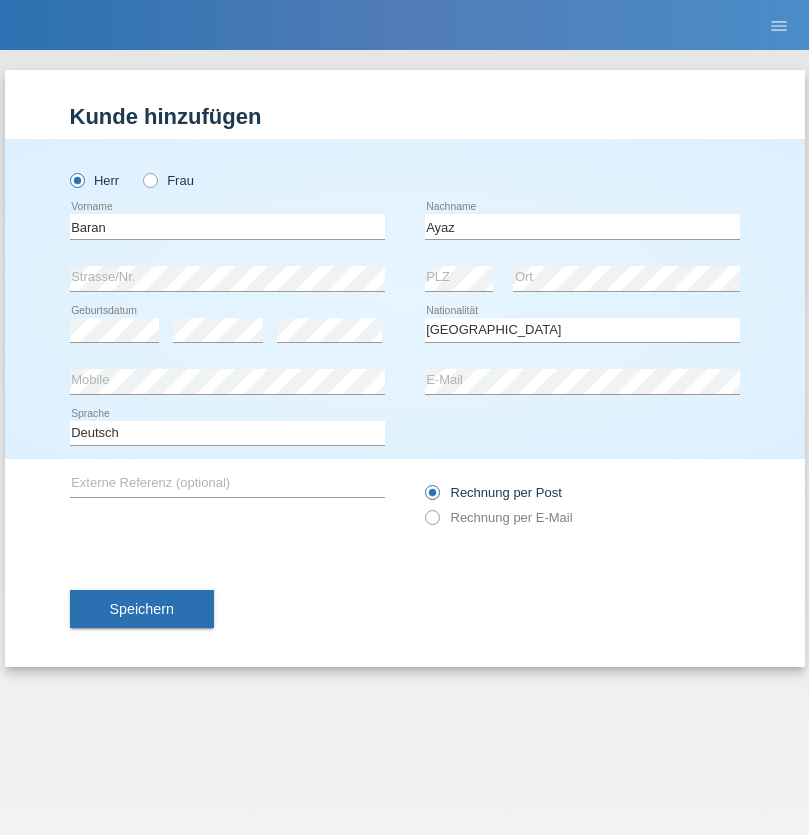 select on "C" 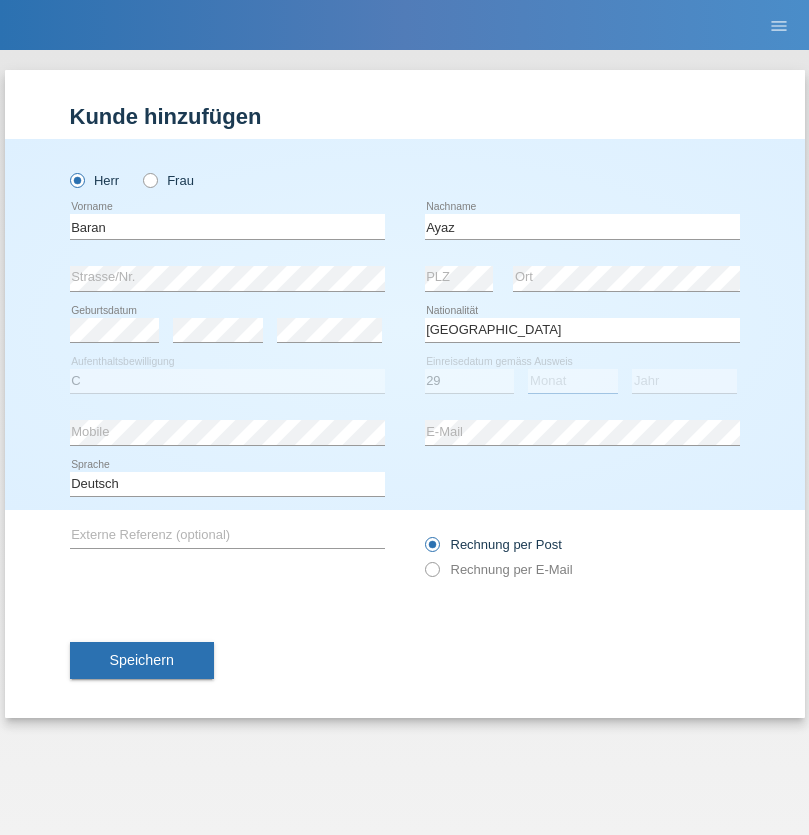 select on "12" 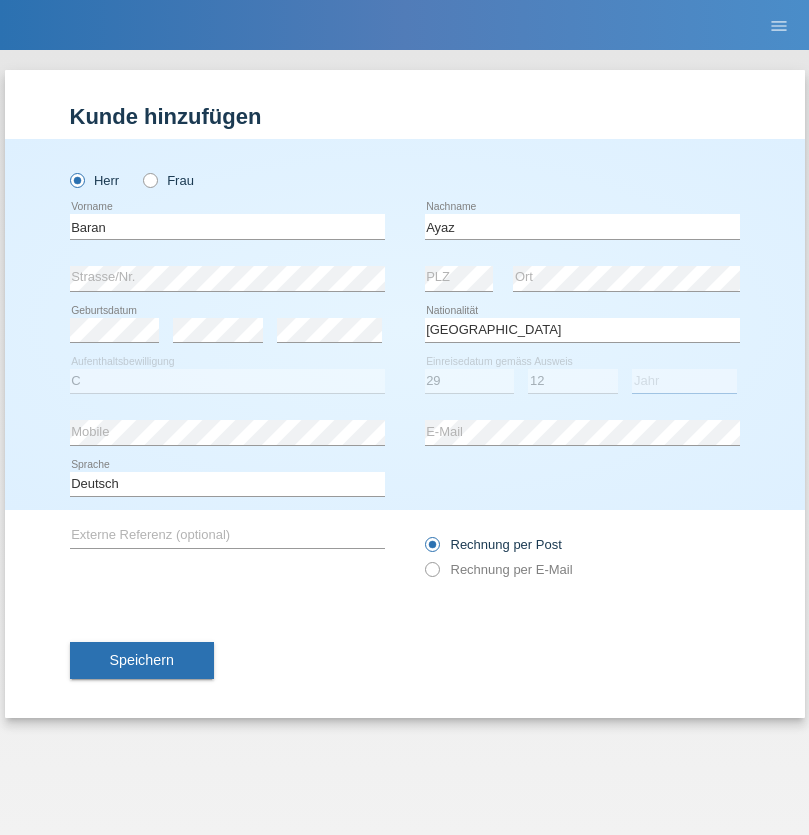 select on "2021" 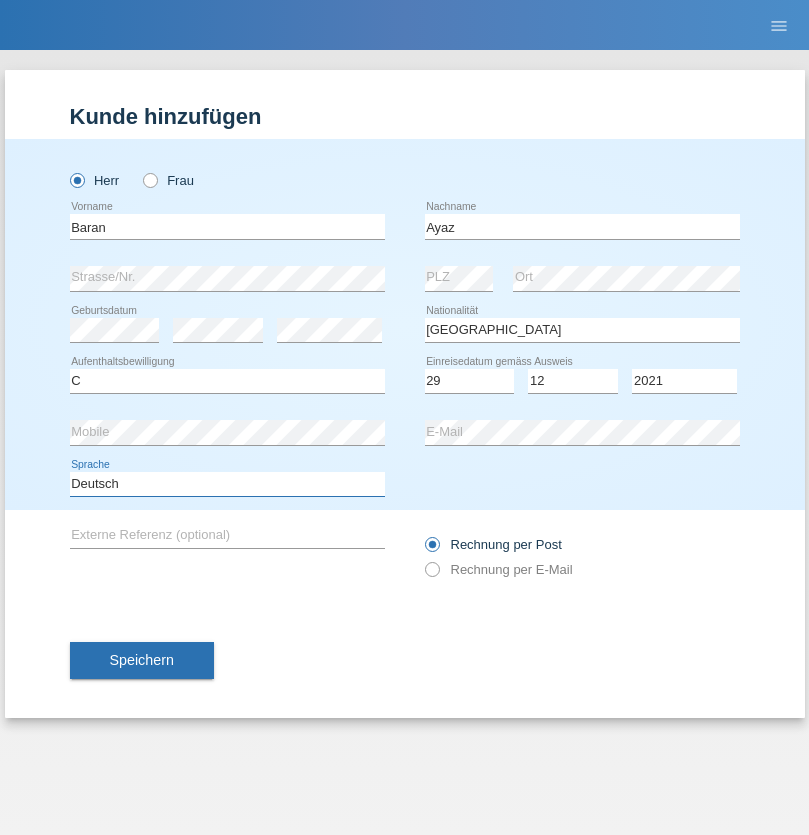 select on "en" 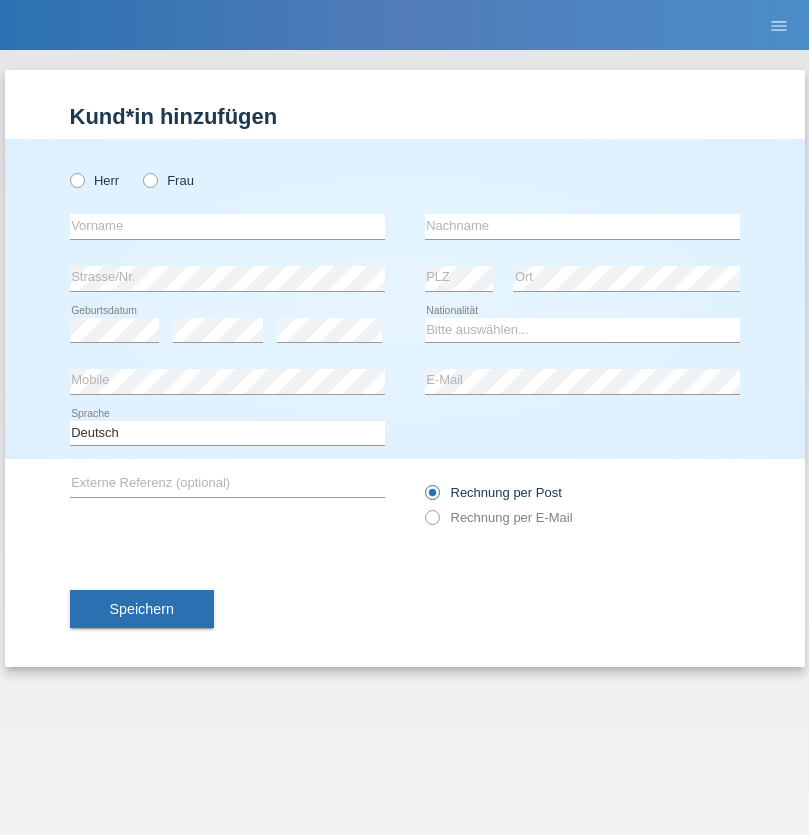 scroll, scrollTop: 0, scrollLeft: 0, axis: both 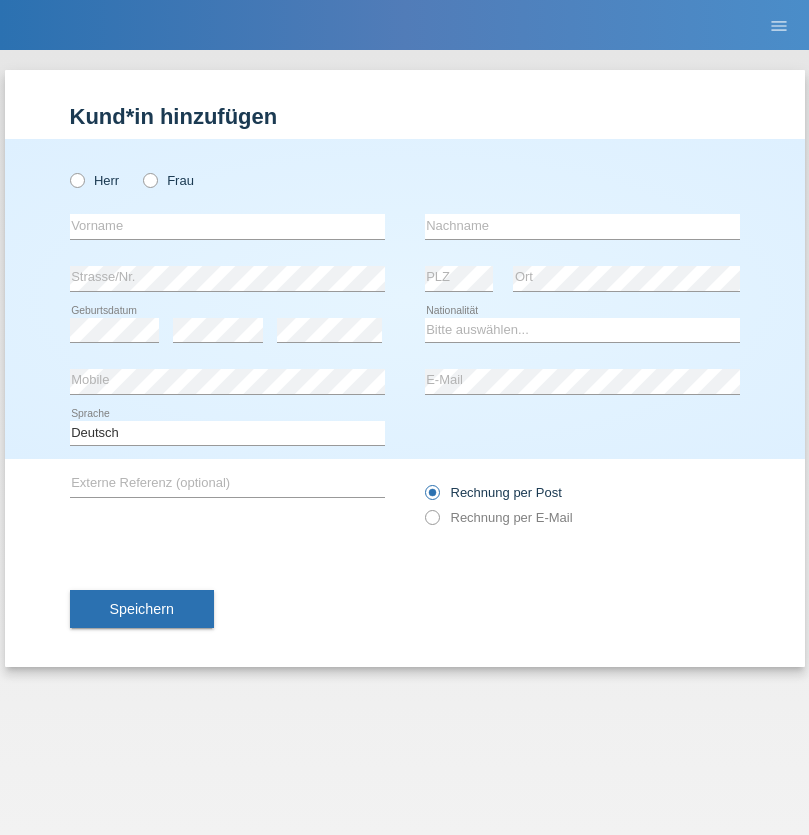 radio on "true" 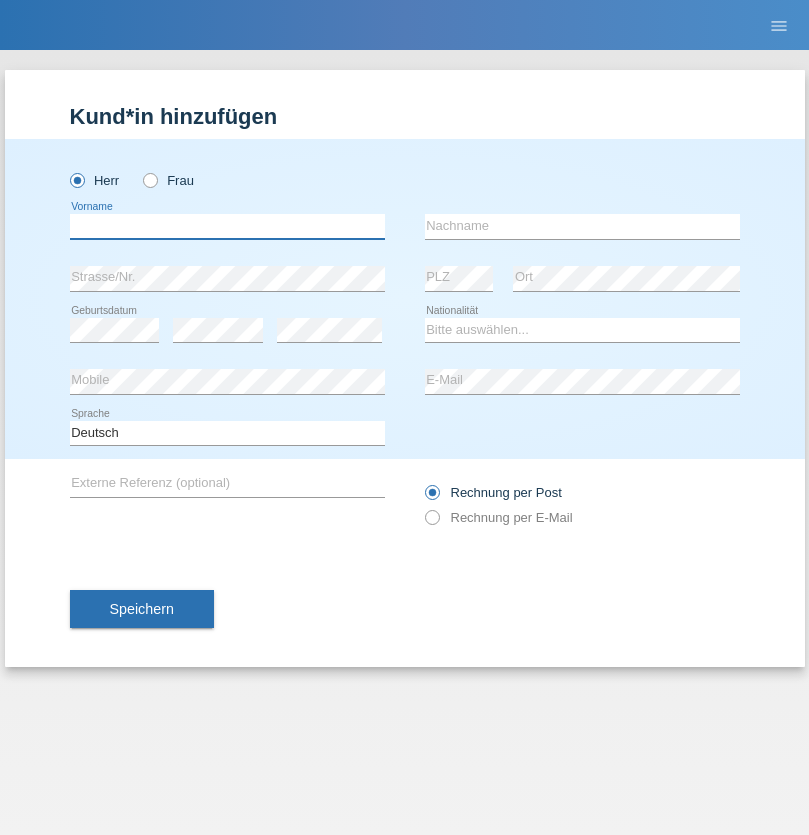 click at bounding box center (227, 226) 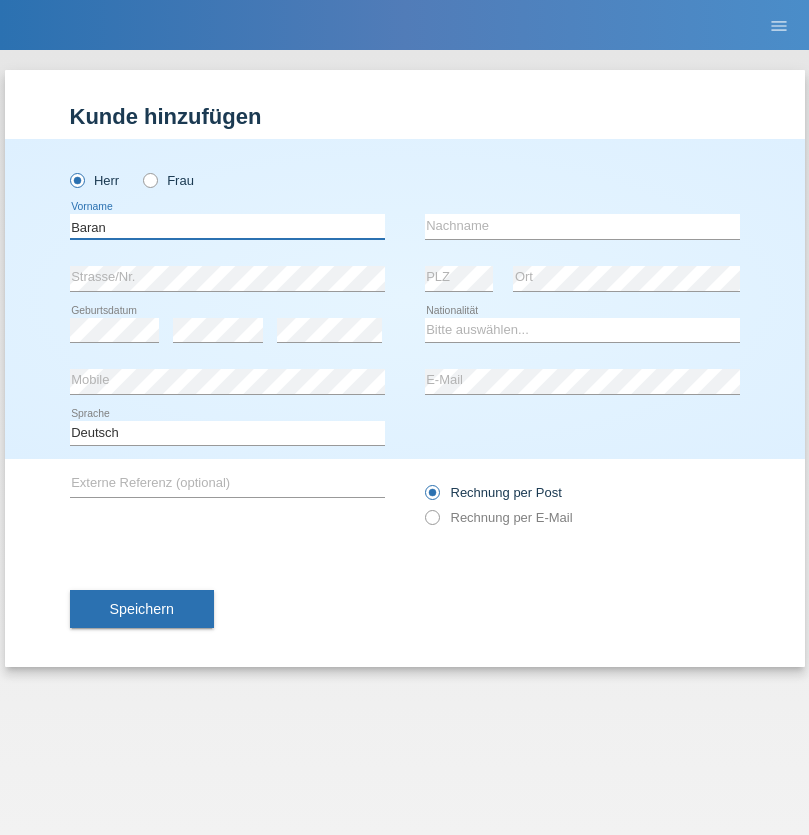 type on "Baran" 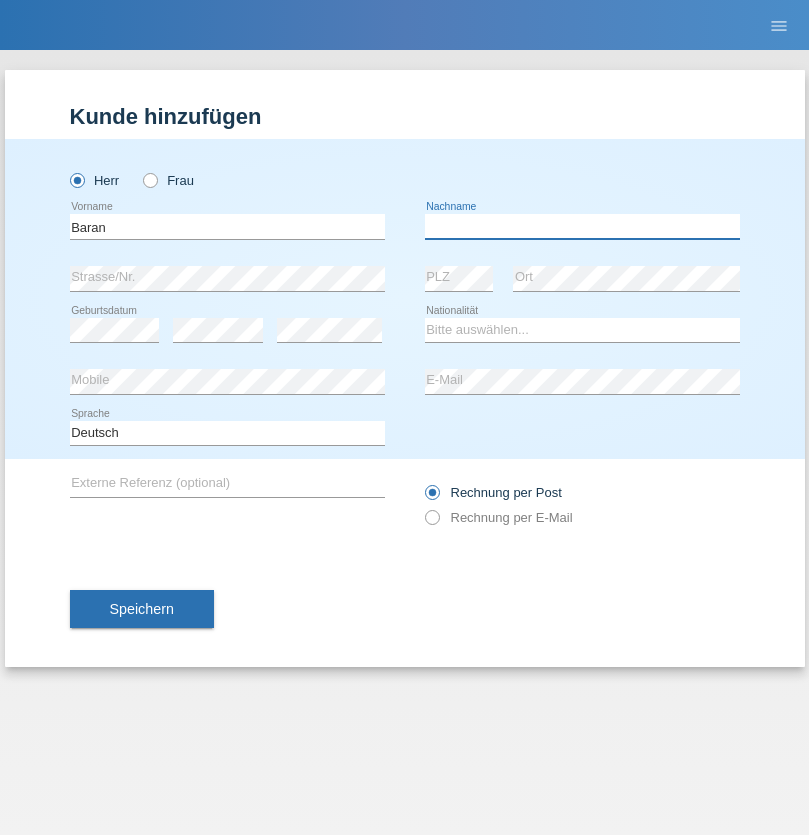 click at bounding box center [582, 226] 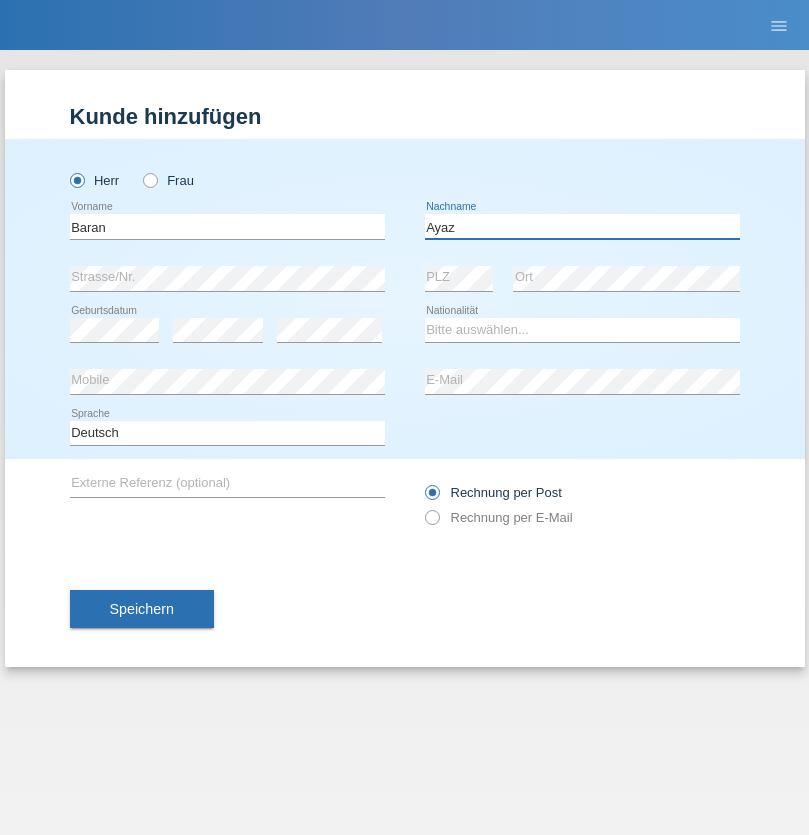 type on "Ayaz" 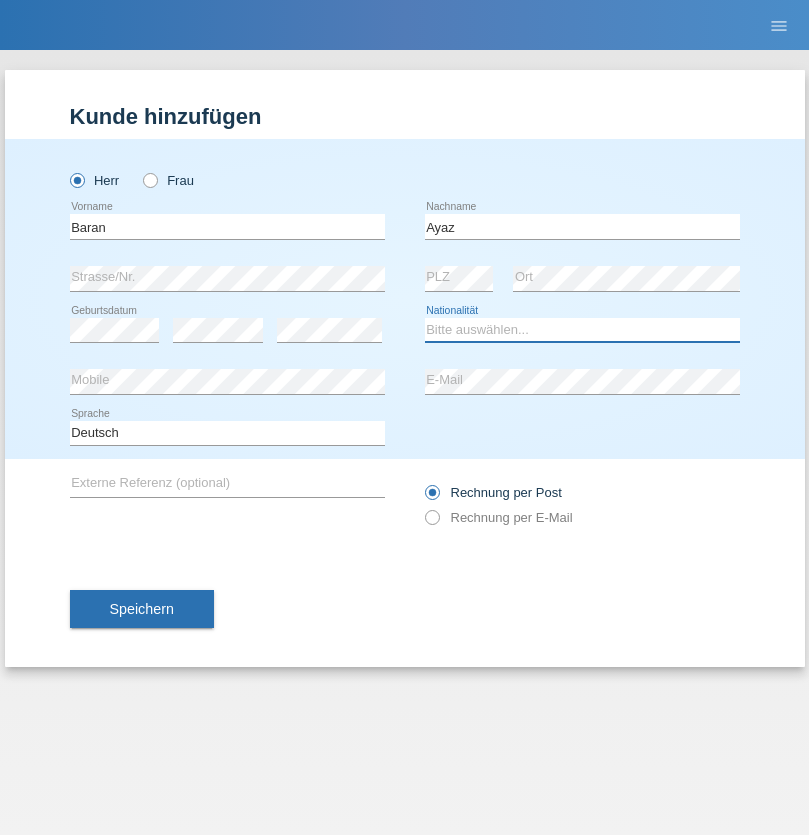 select on "TR" 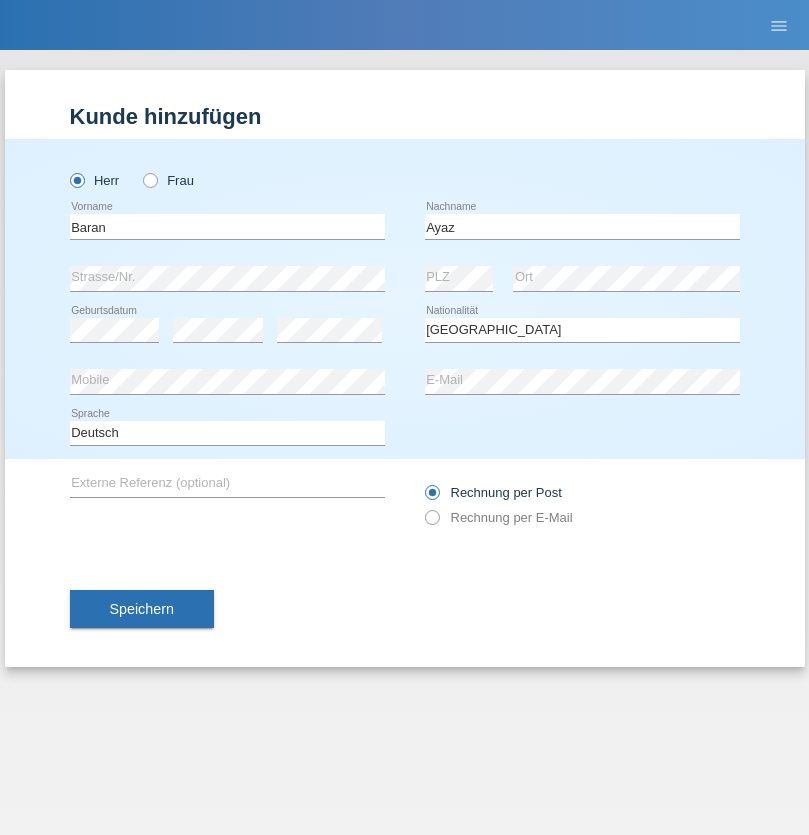 select on "C" 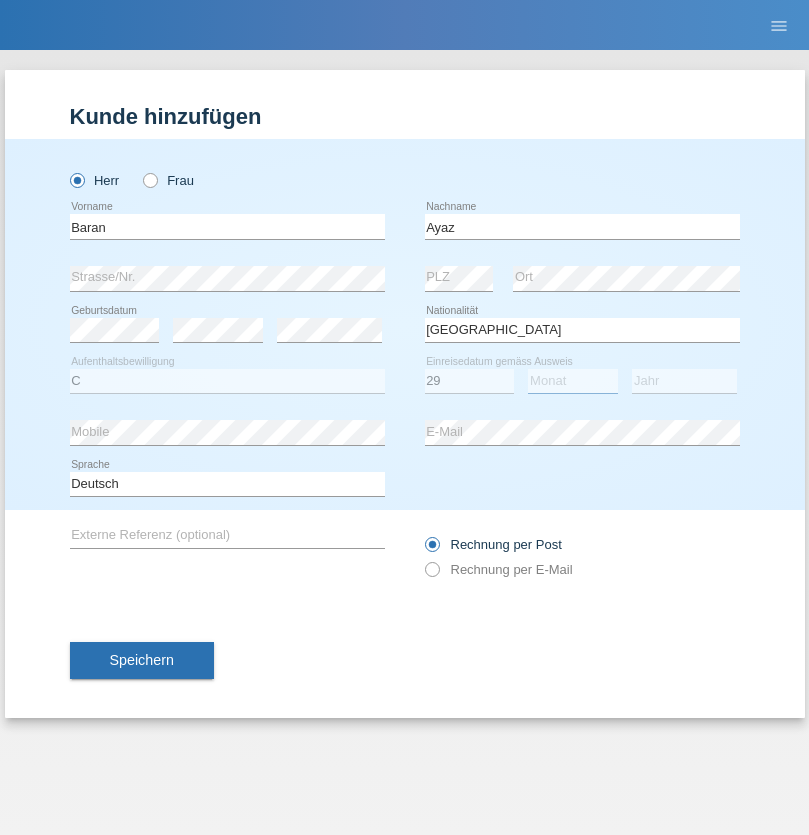 select on "12" 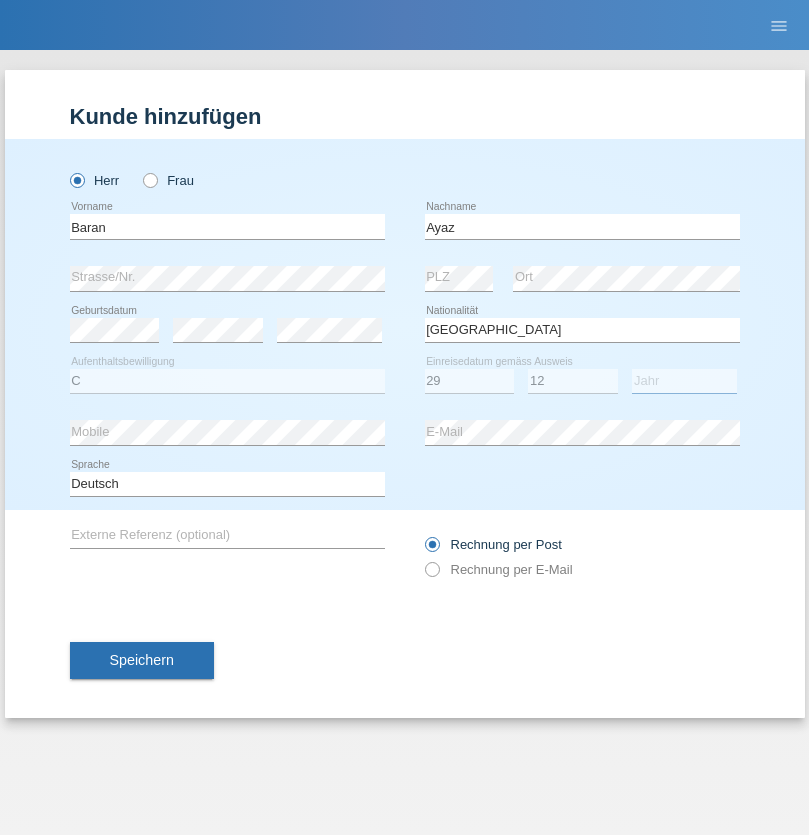select on "2021" 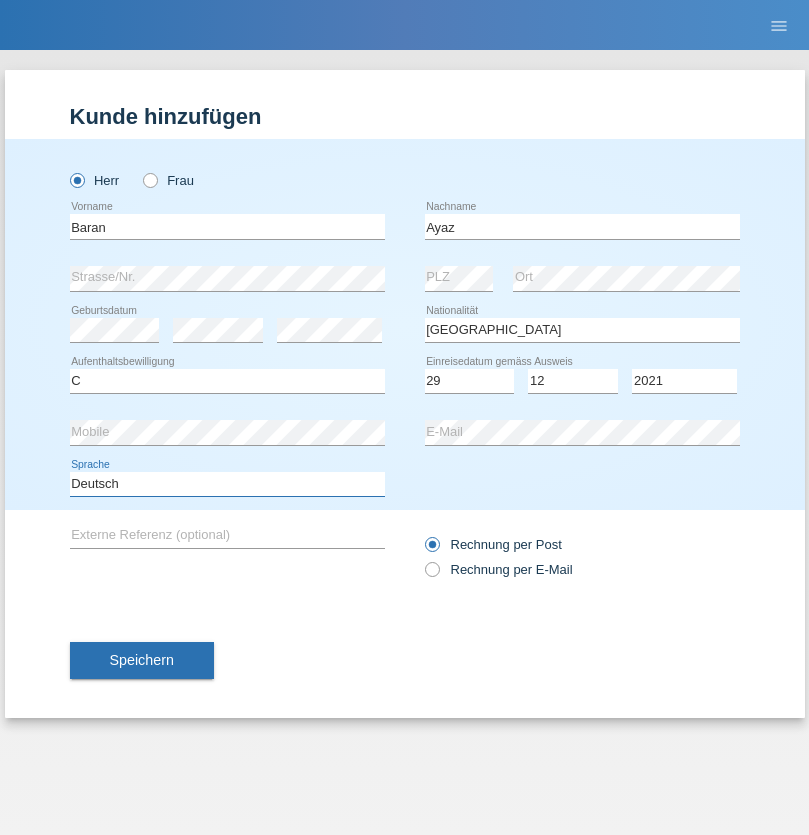 select on "en" 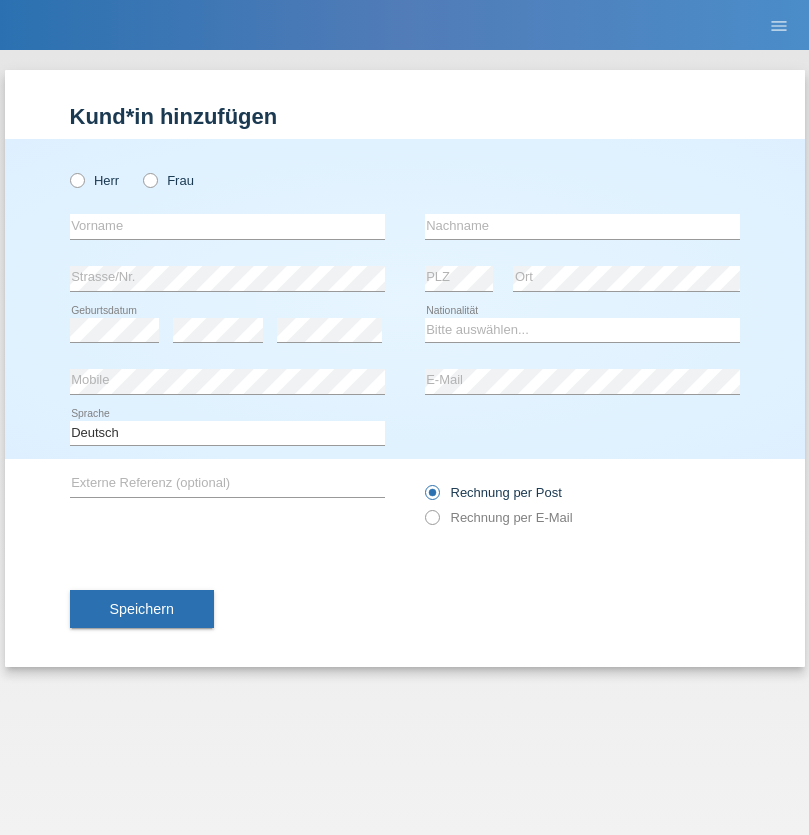 scroll, scrollTop: 0, scrollLeft: 0, axis: both 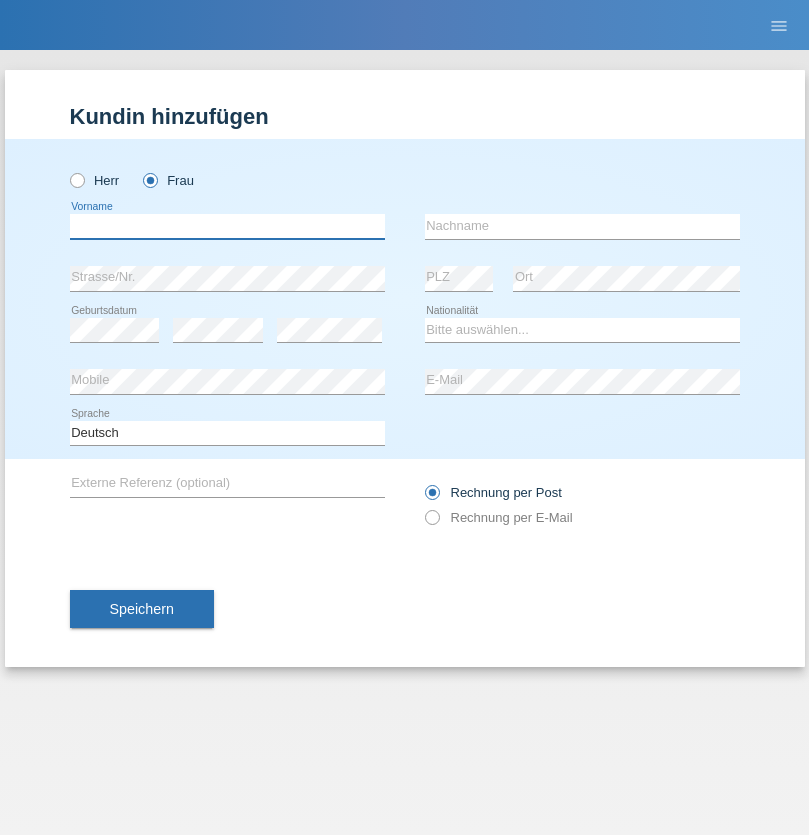 click at bounding box center [227, 226] 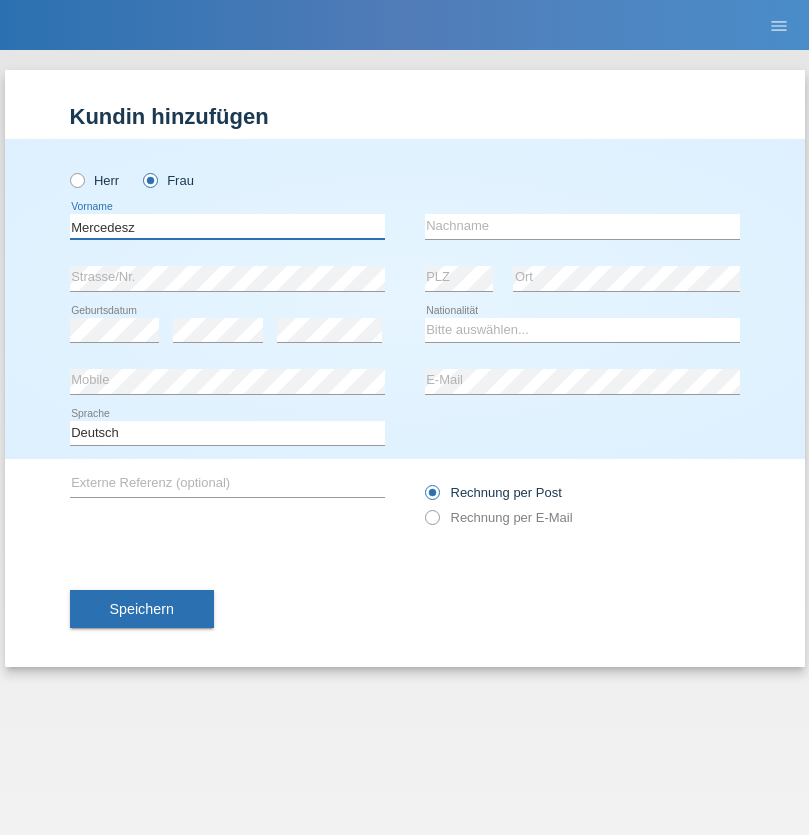type on "Mercedesz" 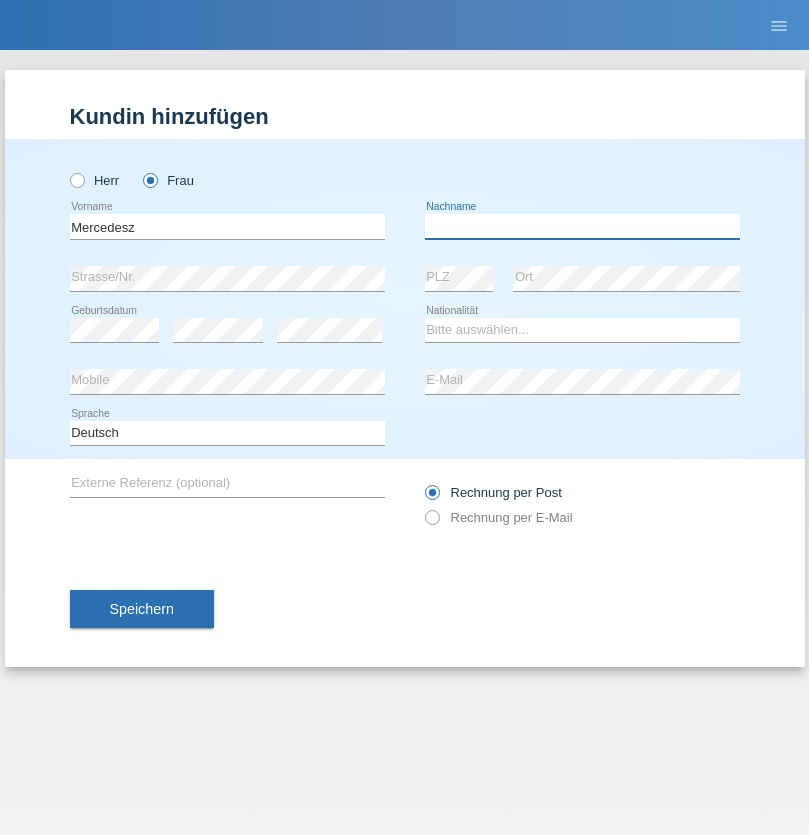 click at bounding box center [582, 226] 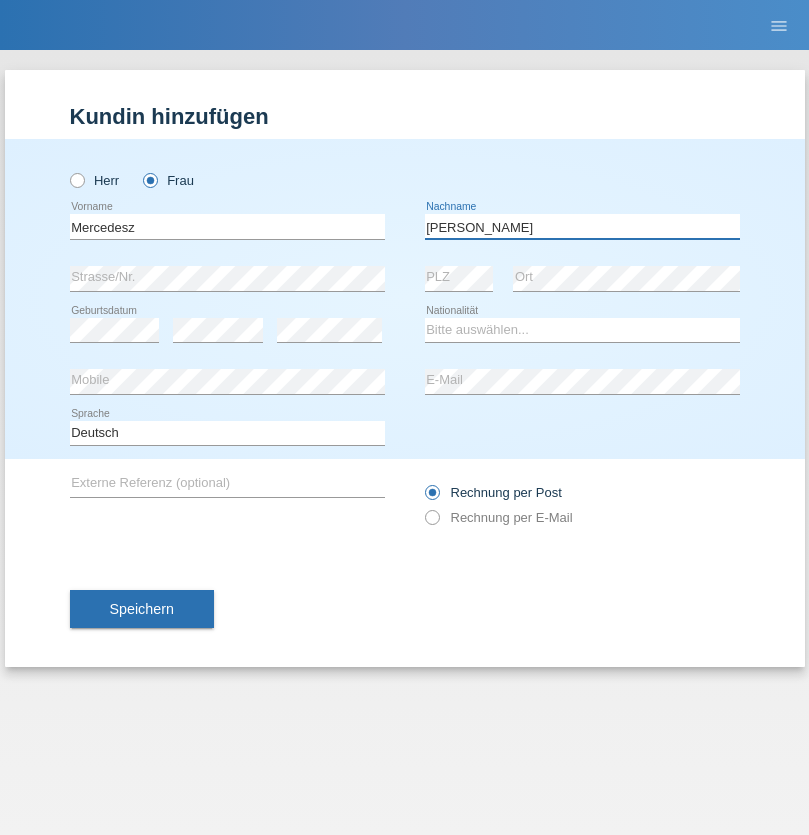 type on "Maria" 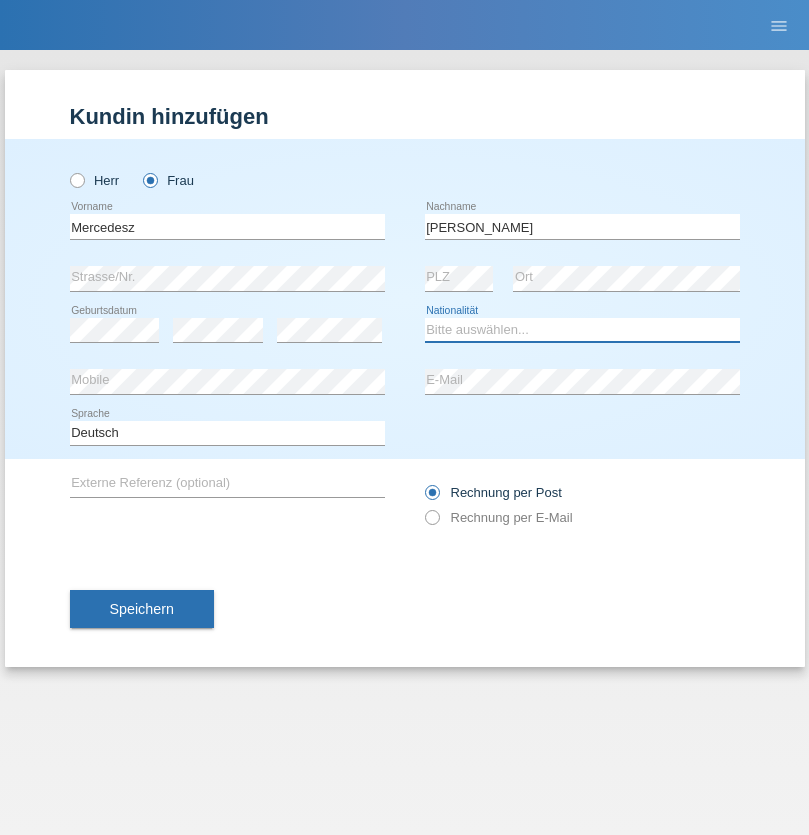 select on "OM" 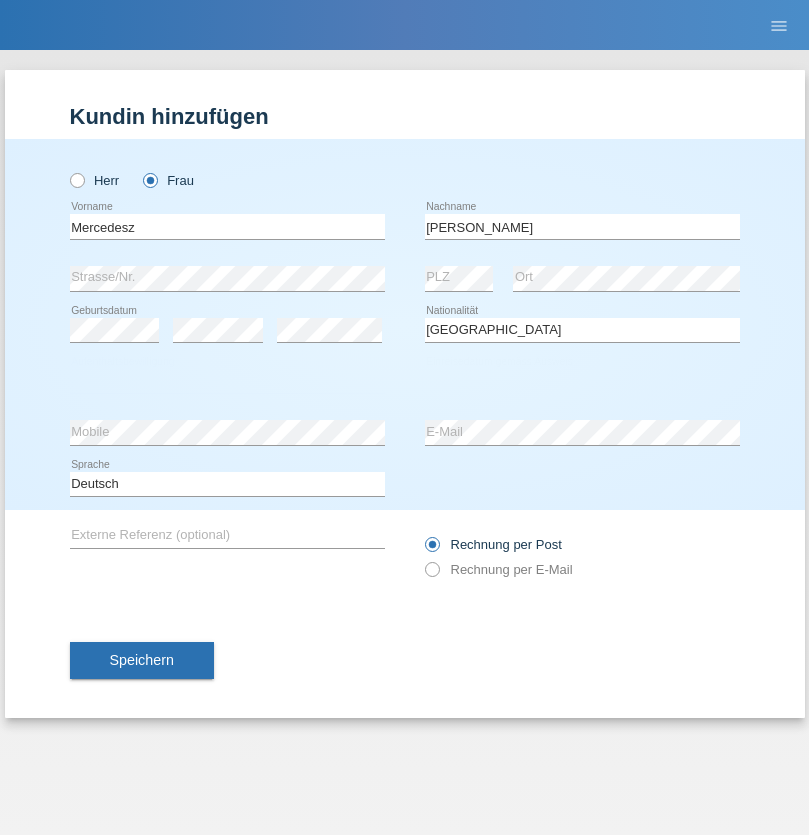 select on "C" 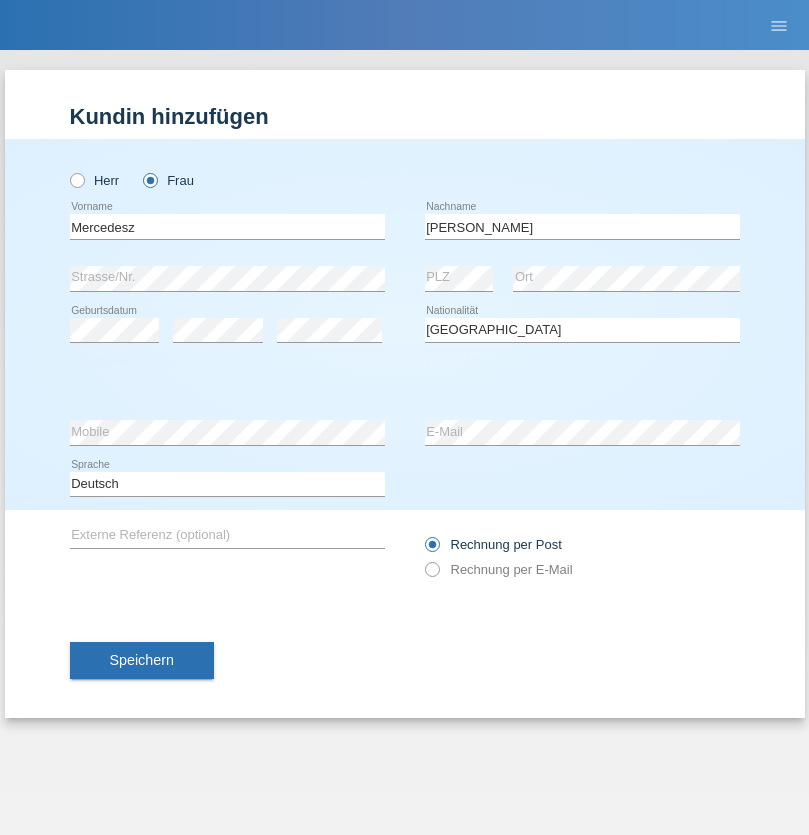 select on "04" 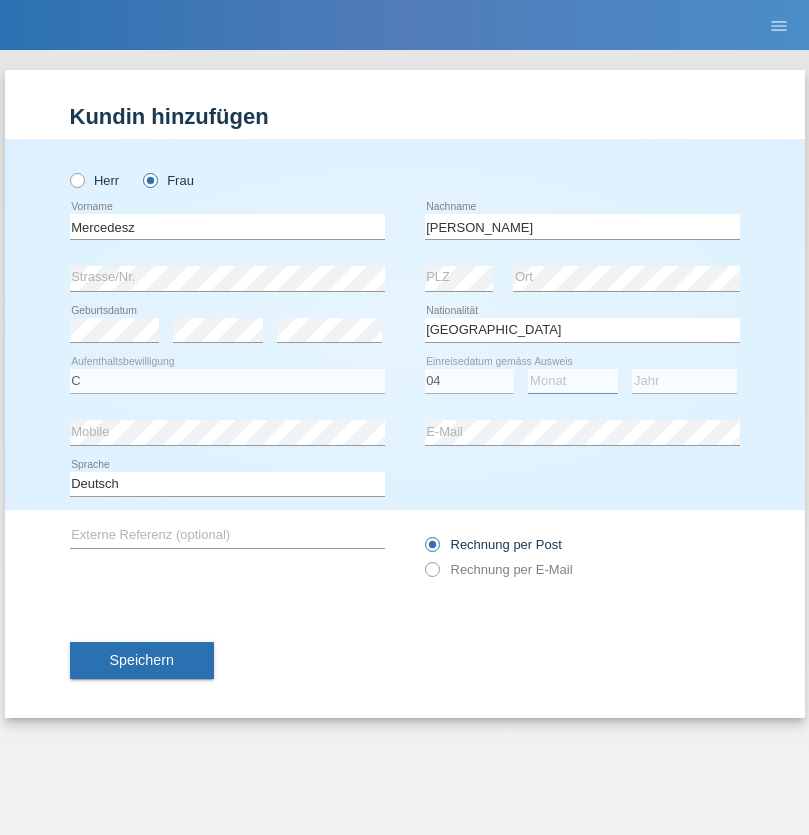 select on "08" 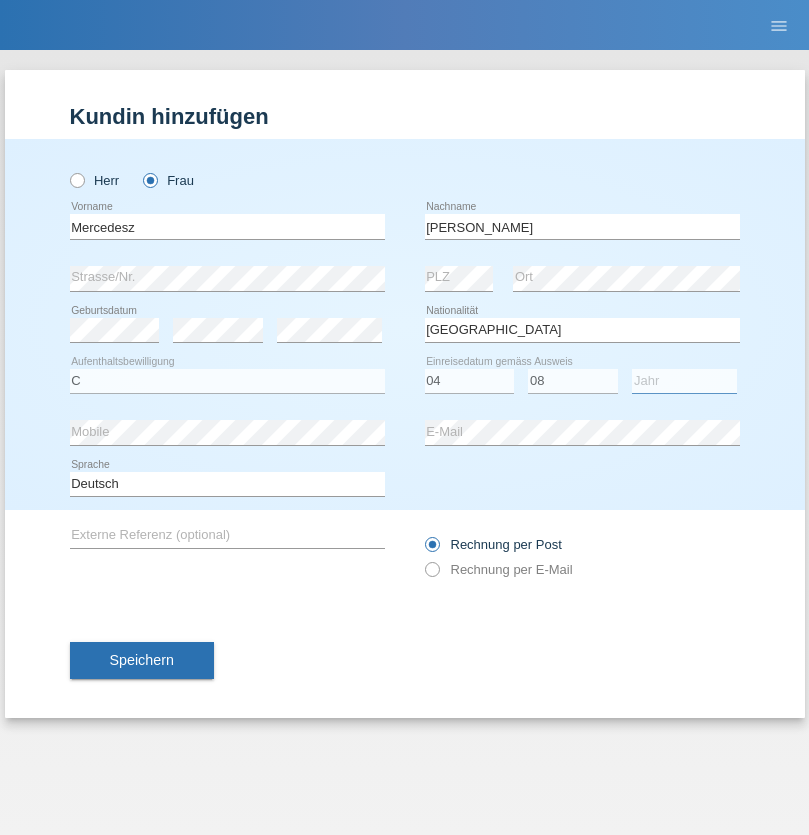 select on "2021" 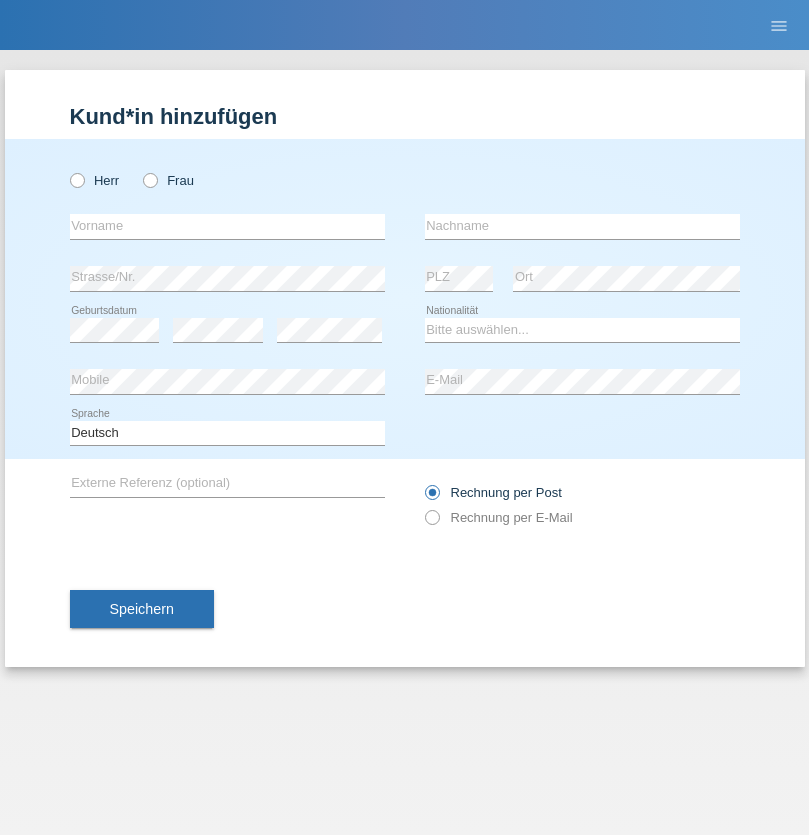 scroll, scrollTop: 0, scrollLeft: 0, axis: both 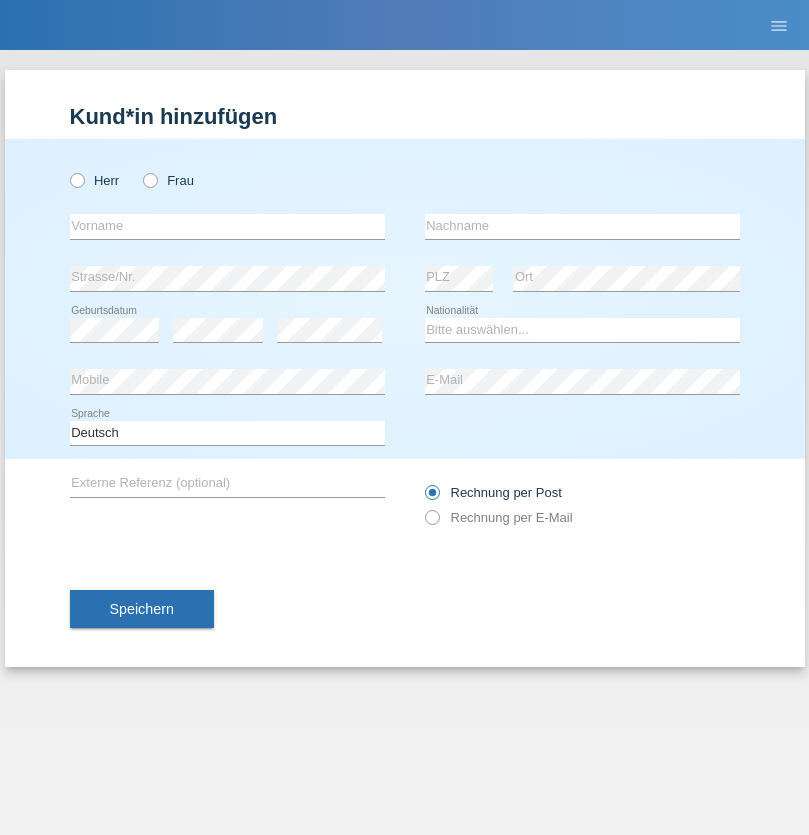 radio on "true" 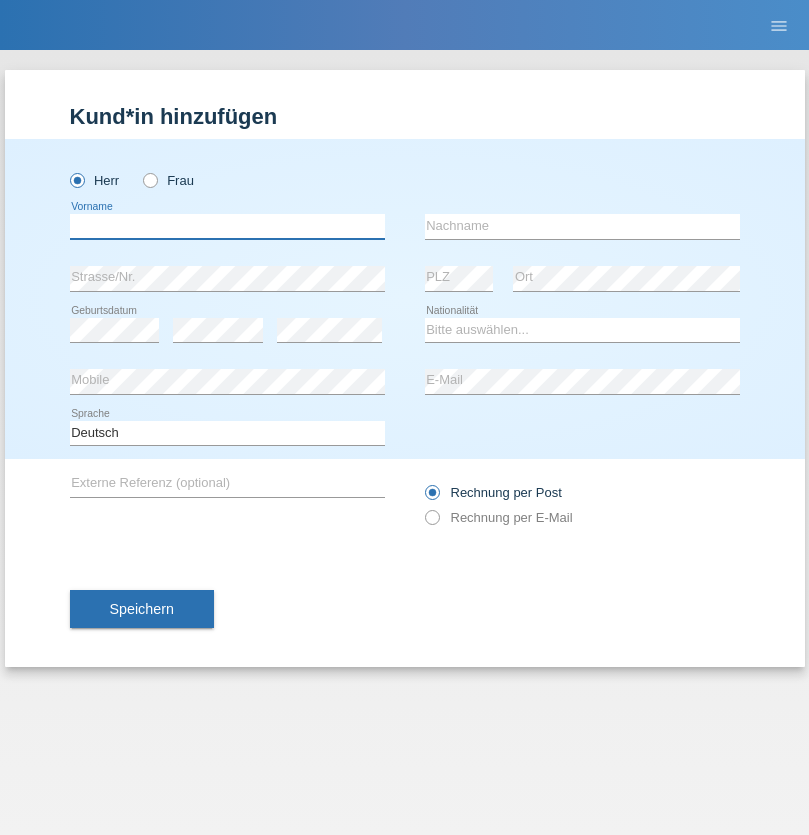 click at bounding box center (227, 226) 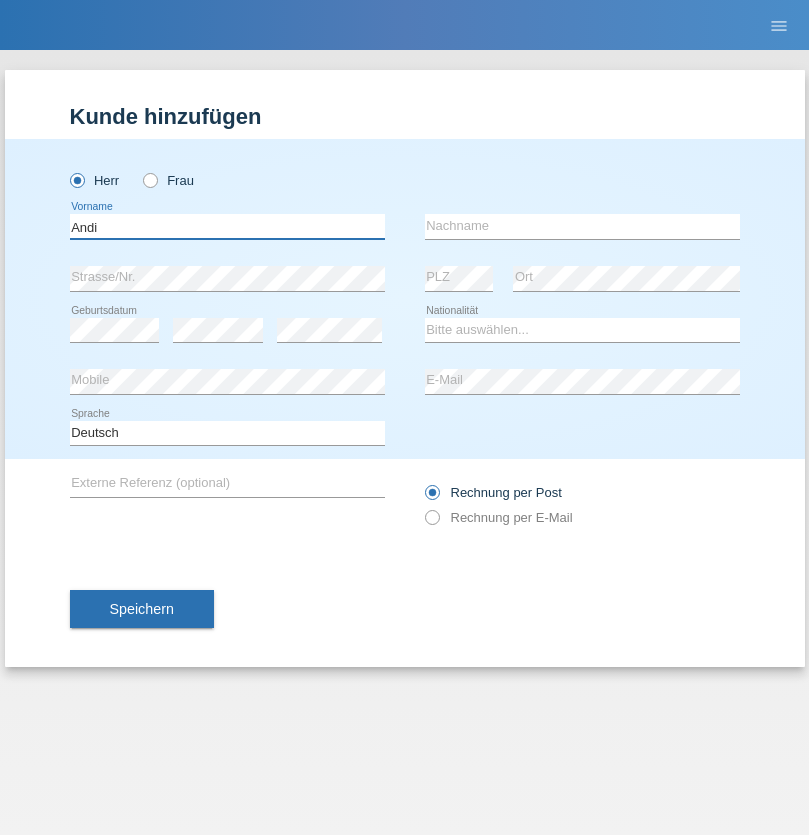 type on "Andi" 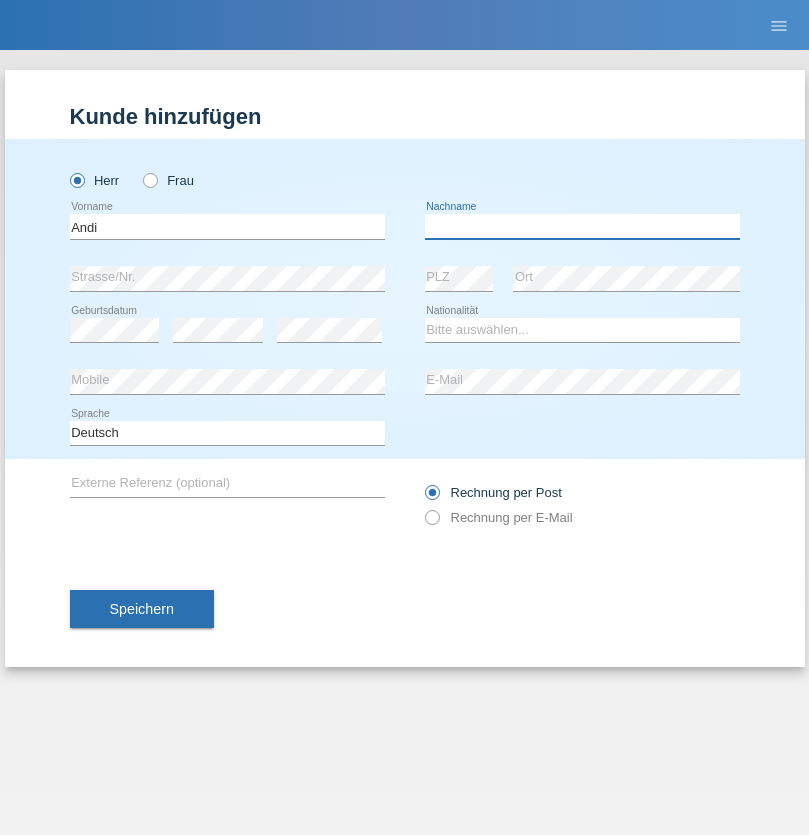 click at bounding box center [582, 226] 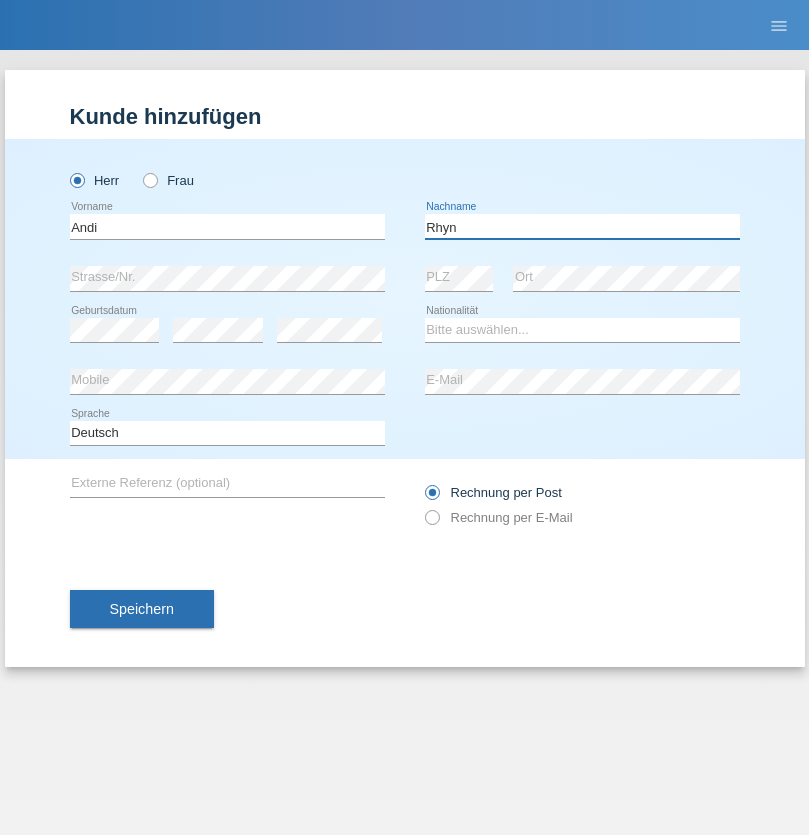 type on "Rhyn" 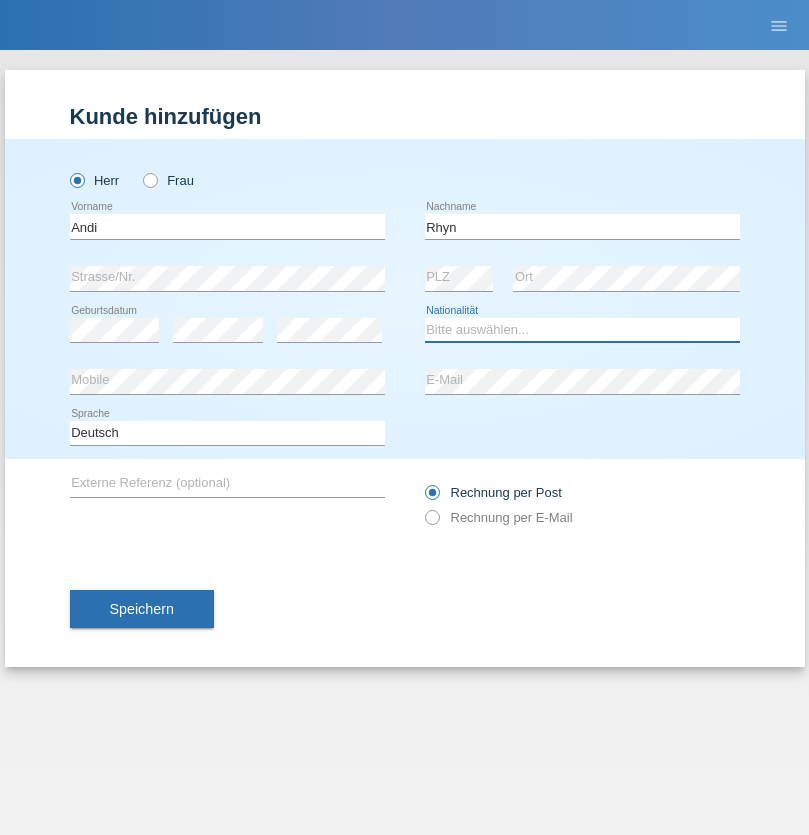 select on "CH" 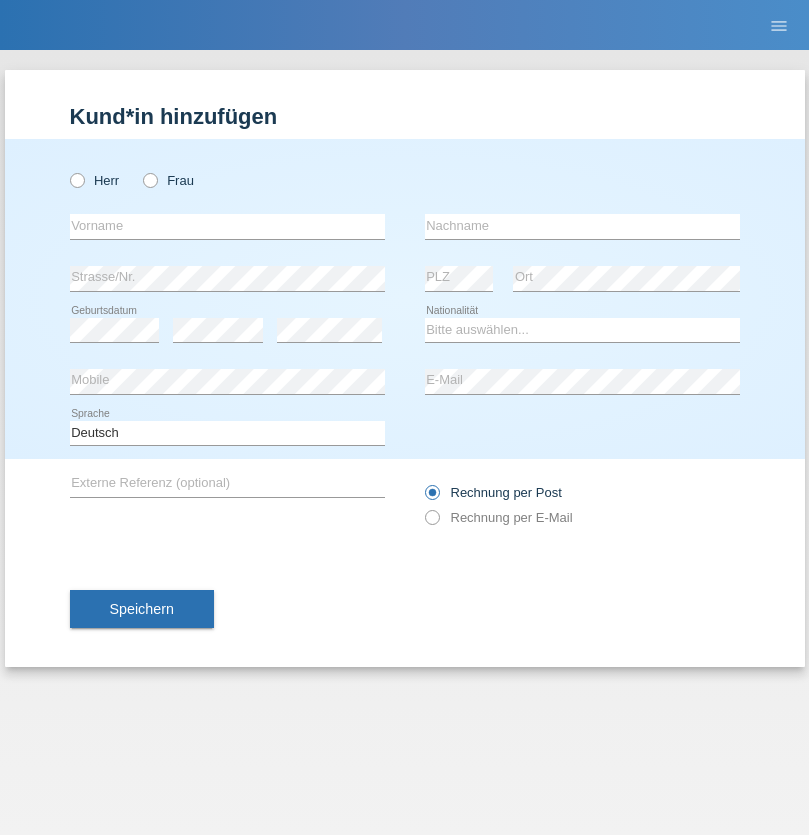 scroll, scrollTop: 0, scrollLeft: 0, axis: both 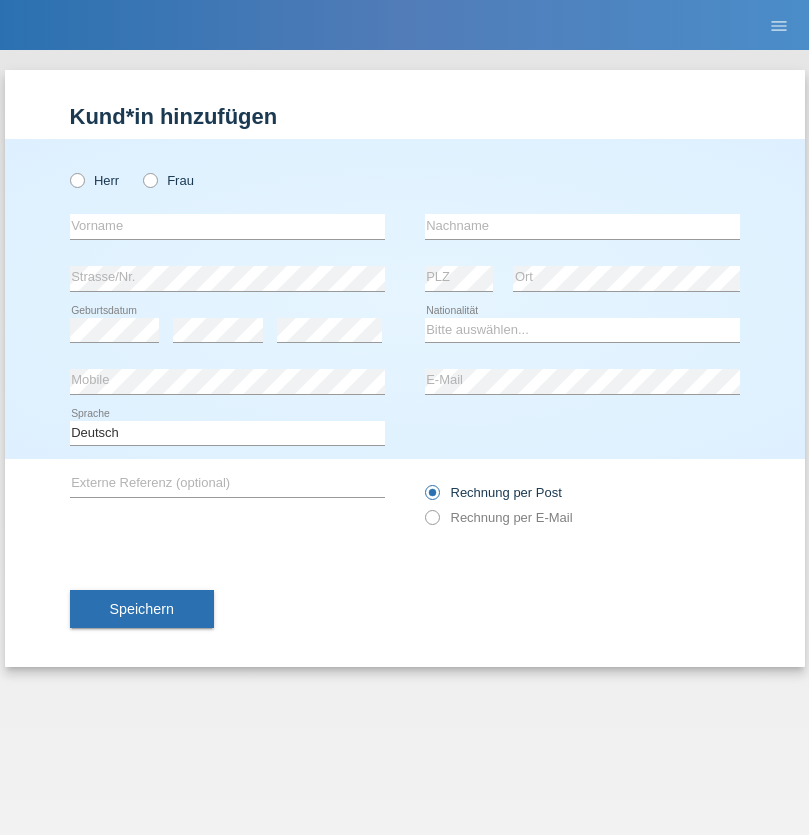 radio on "true" 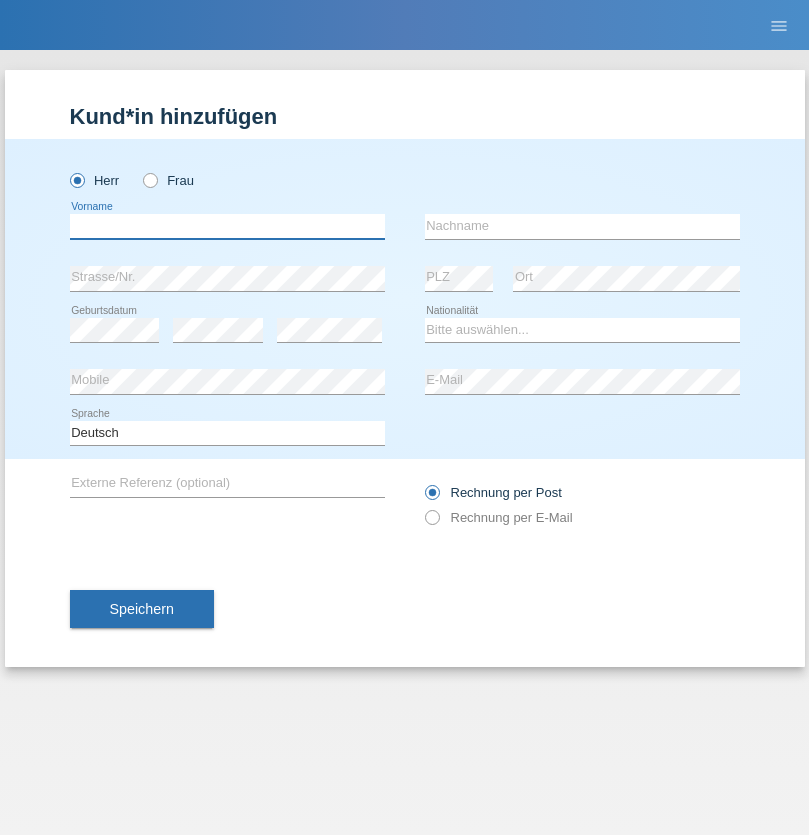 click at bounding box center [227, 226] 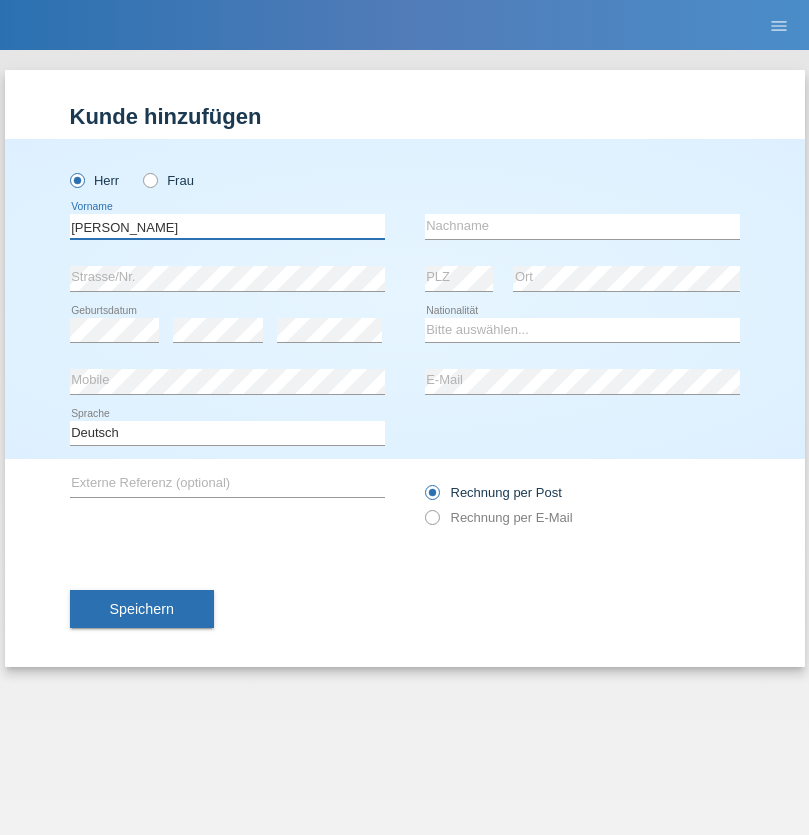 type on "[PERSON_NAME]" 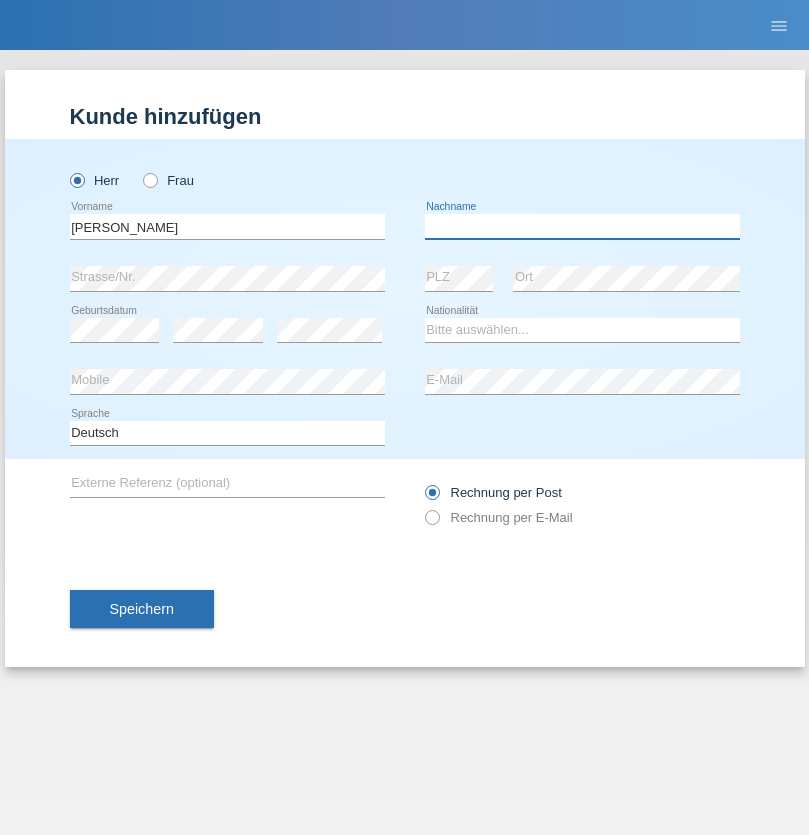 click at bounding box center (582, 226) 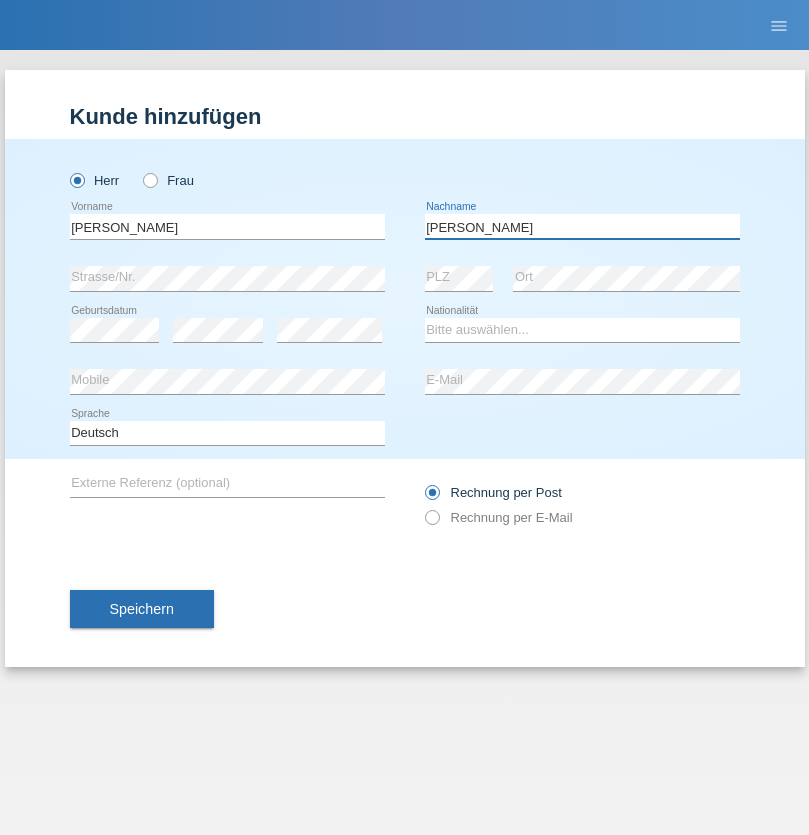 type on "[PERSON_NAME]" 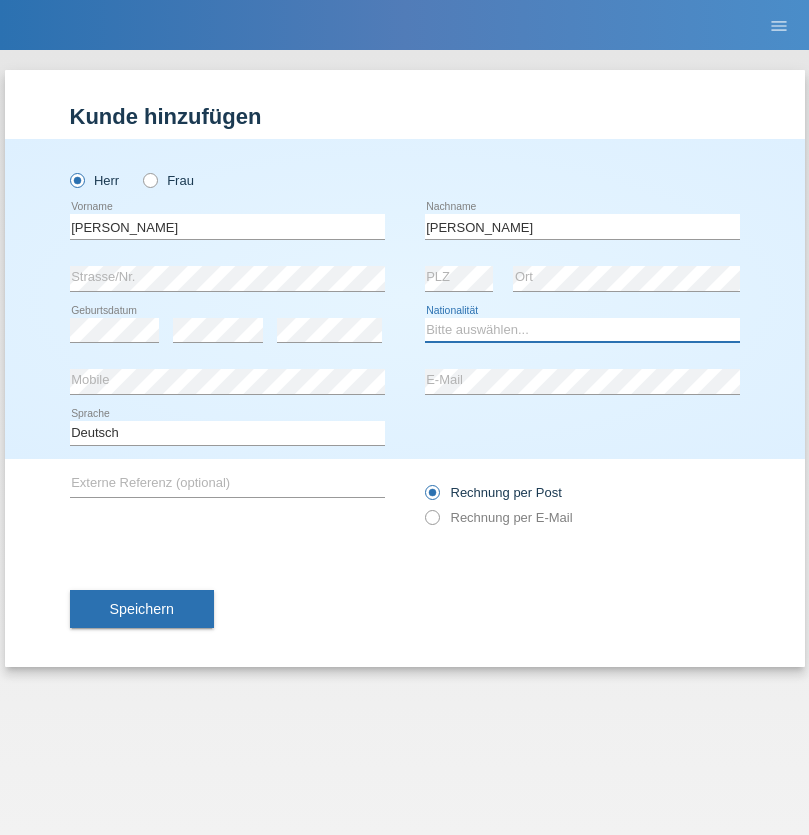 select on "BG" 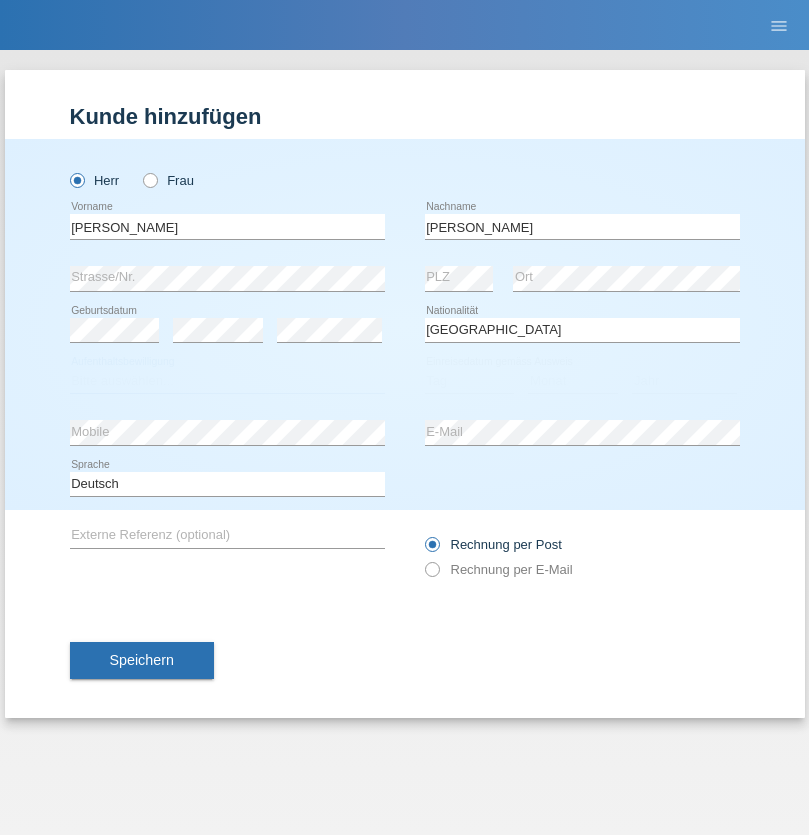 select on "C" 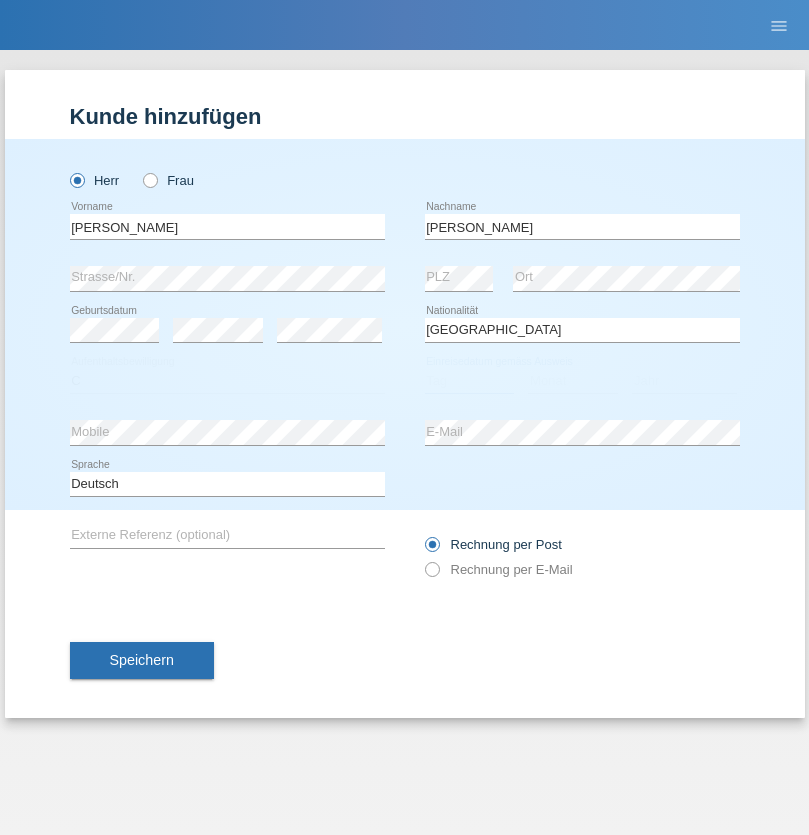 select on "07" 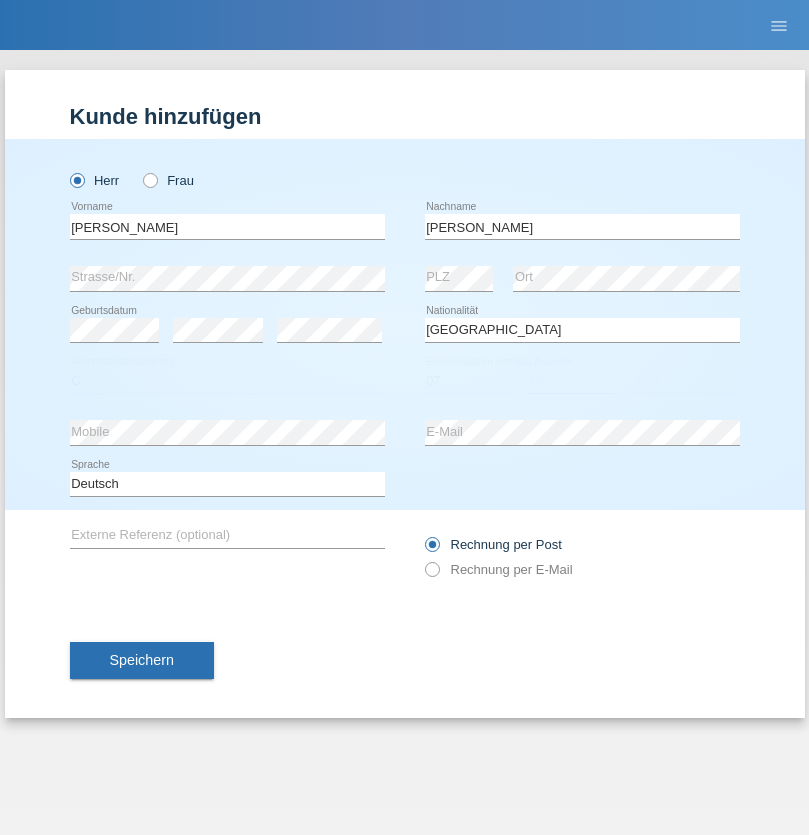 select on "07" 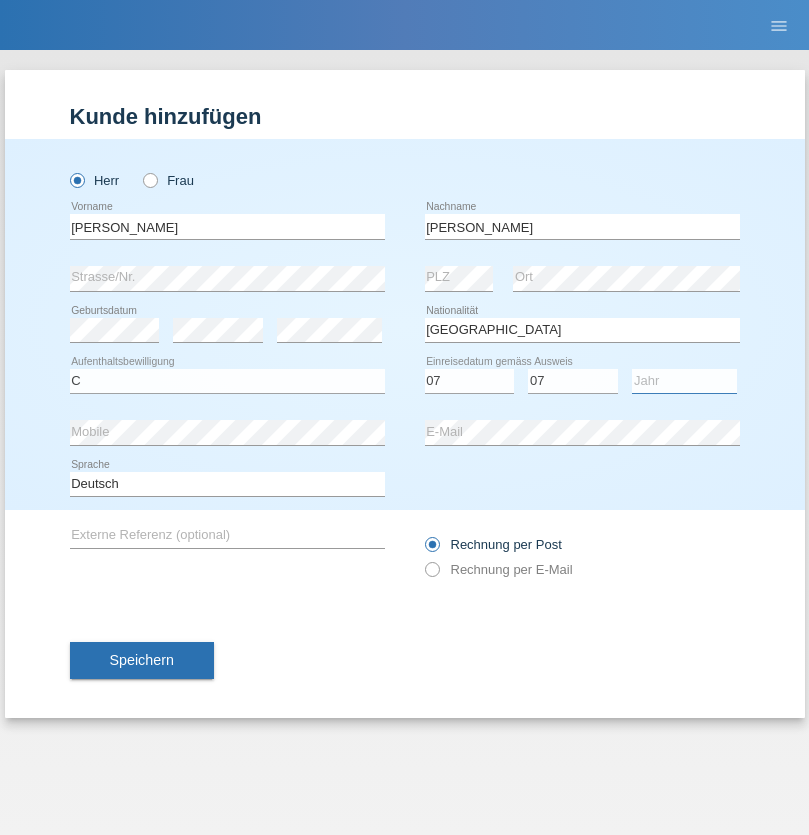 select on "2021" 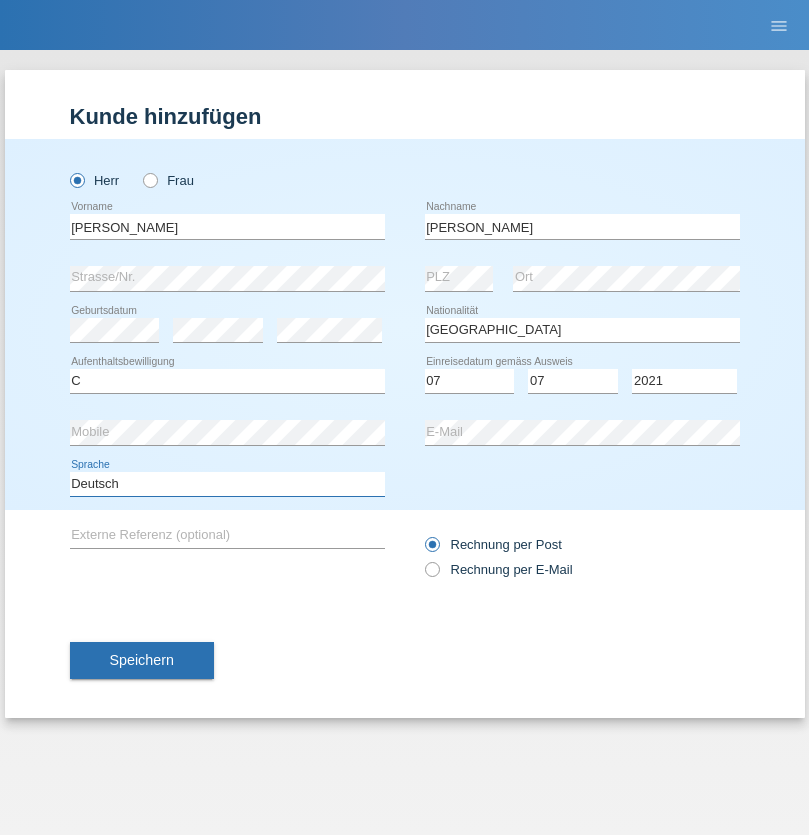 select on "en" 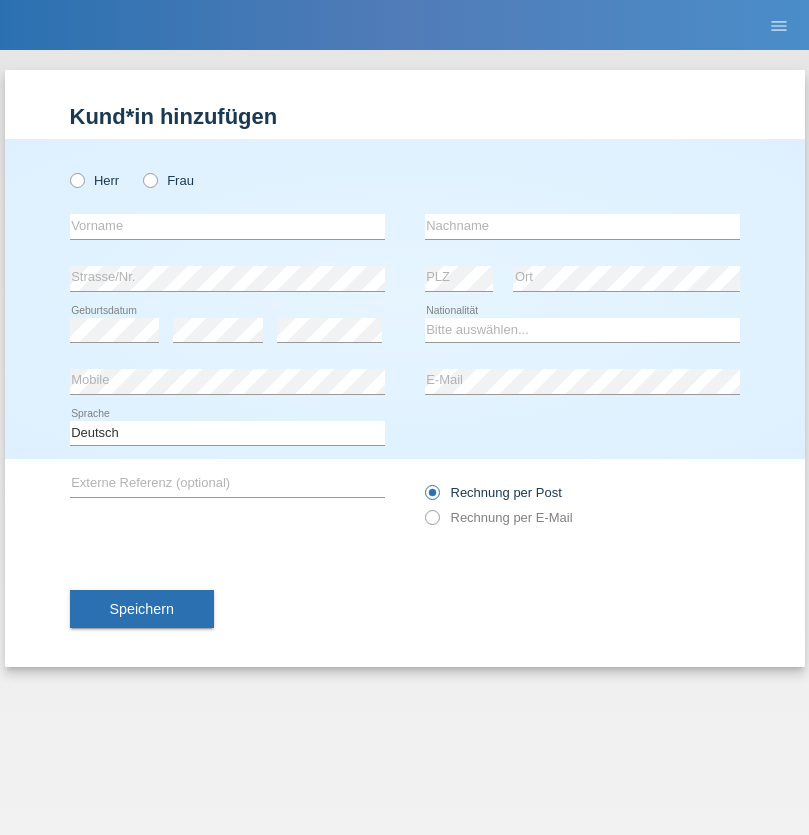 scroll, scrollTop: 0, scrollLeft: 0, axis: both 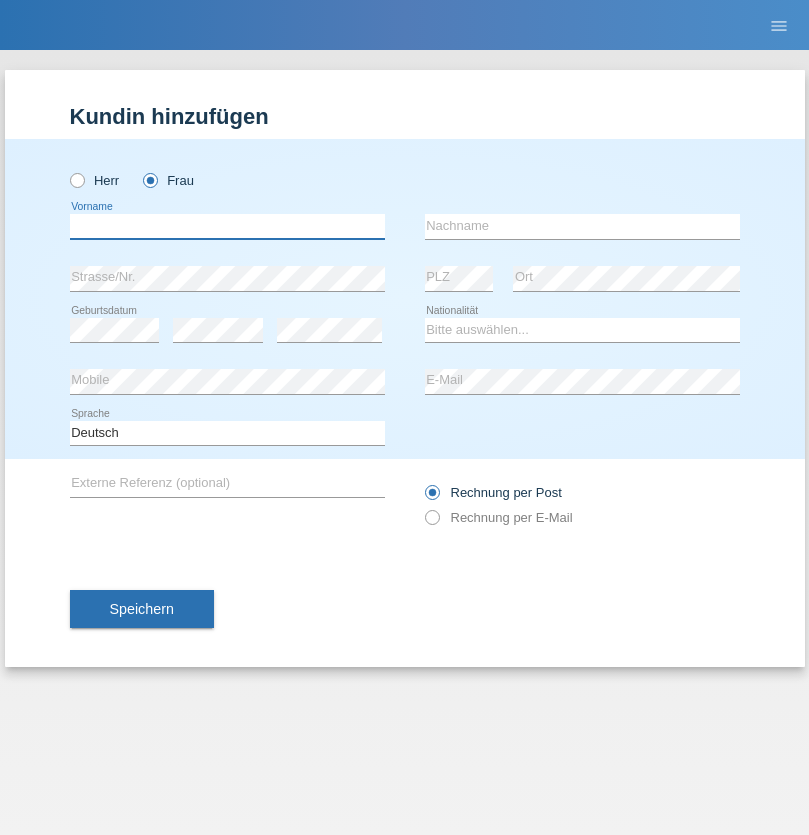 click at bounding box center [227, 226] 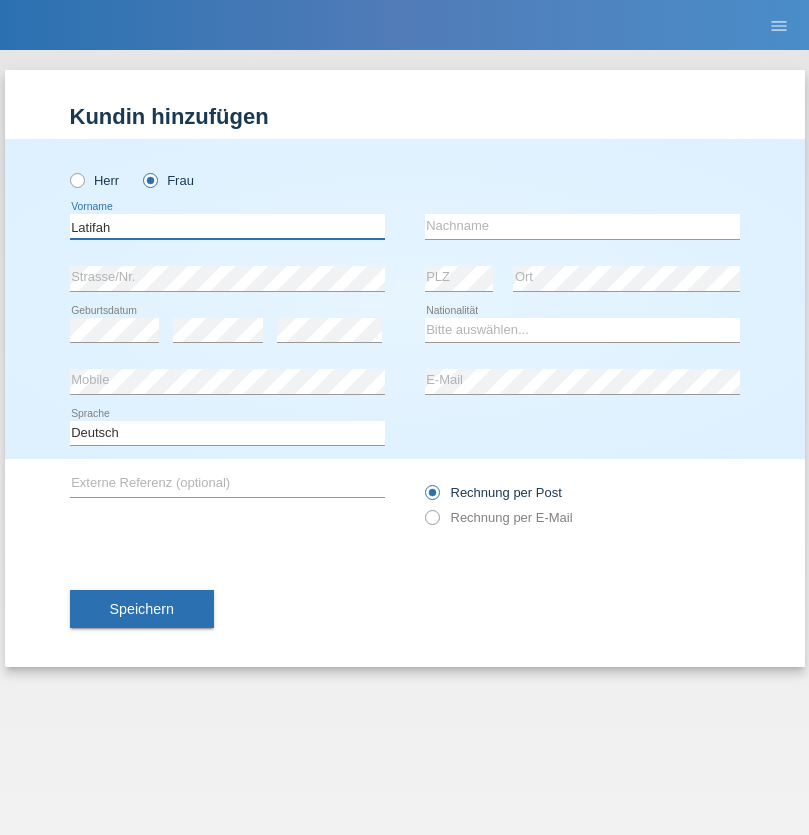 type on "Latifah" 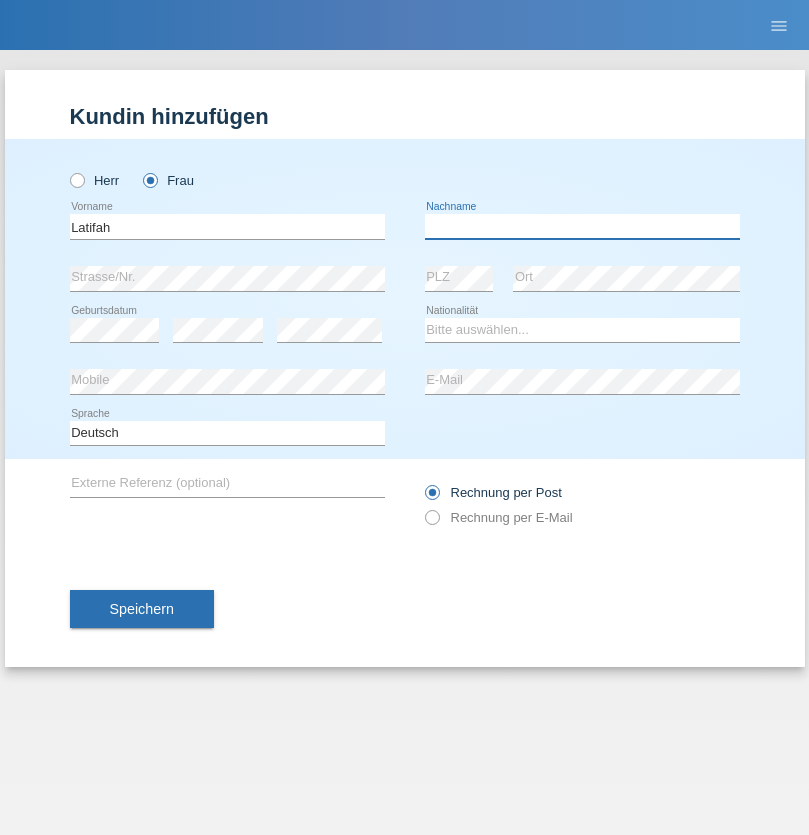 click at bounding box center (582, 226) 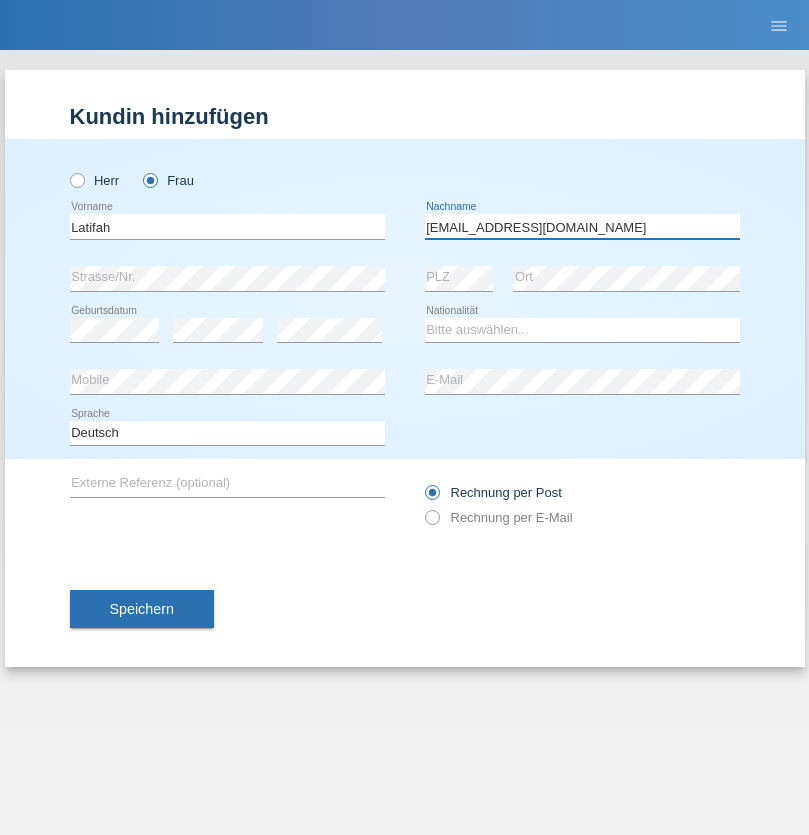 type on "meryemy@hotmail.com" 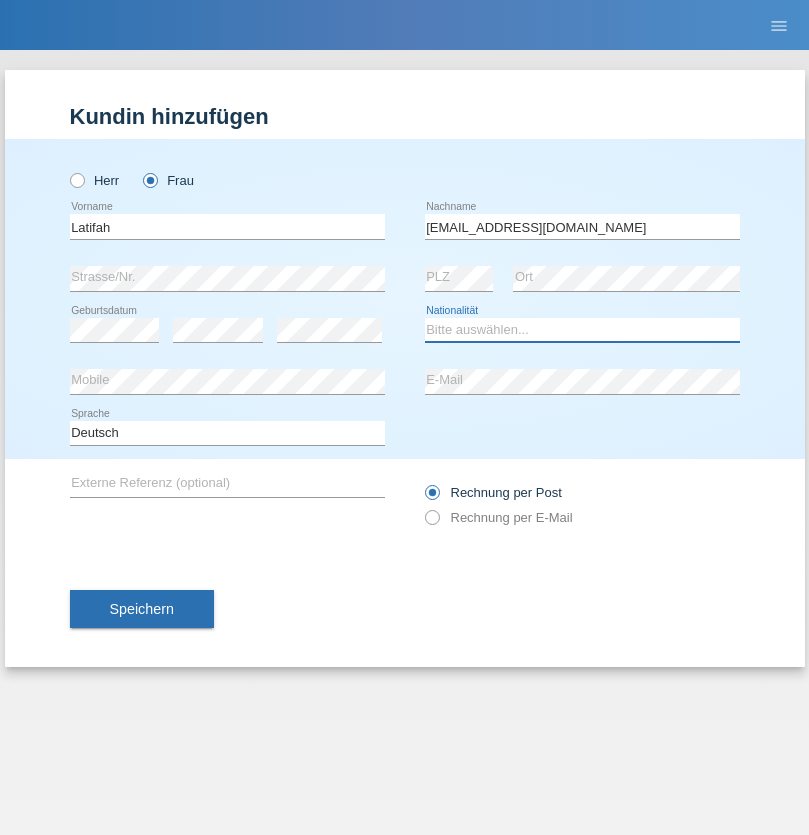 select on "TR" 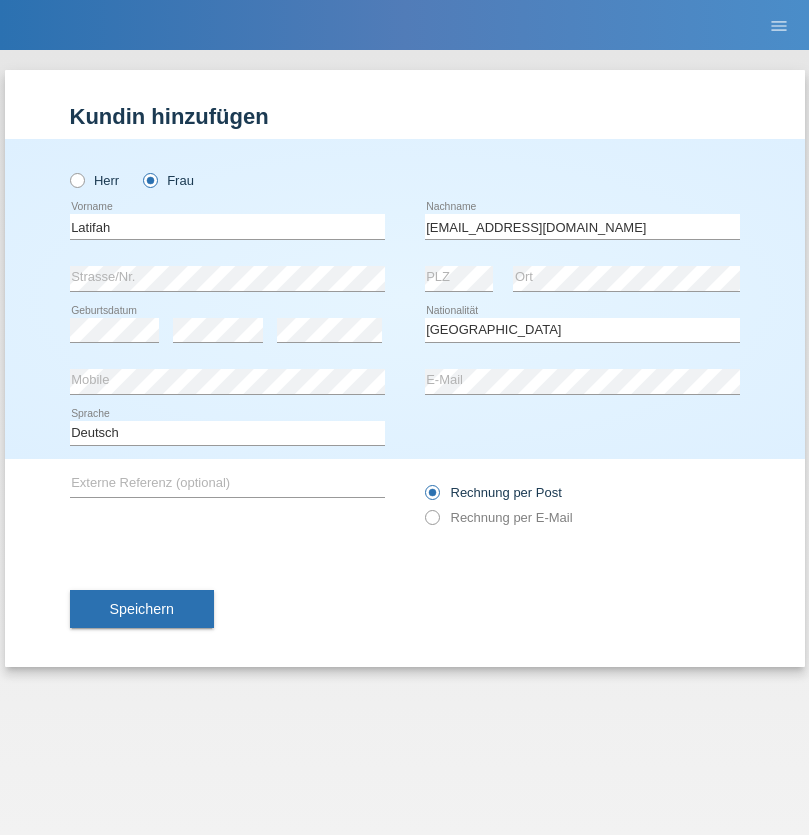 select on "C" 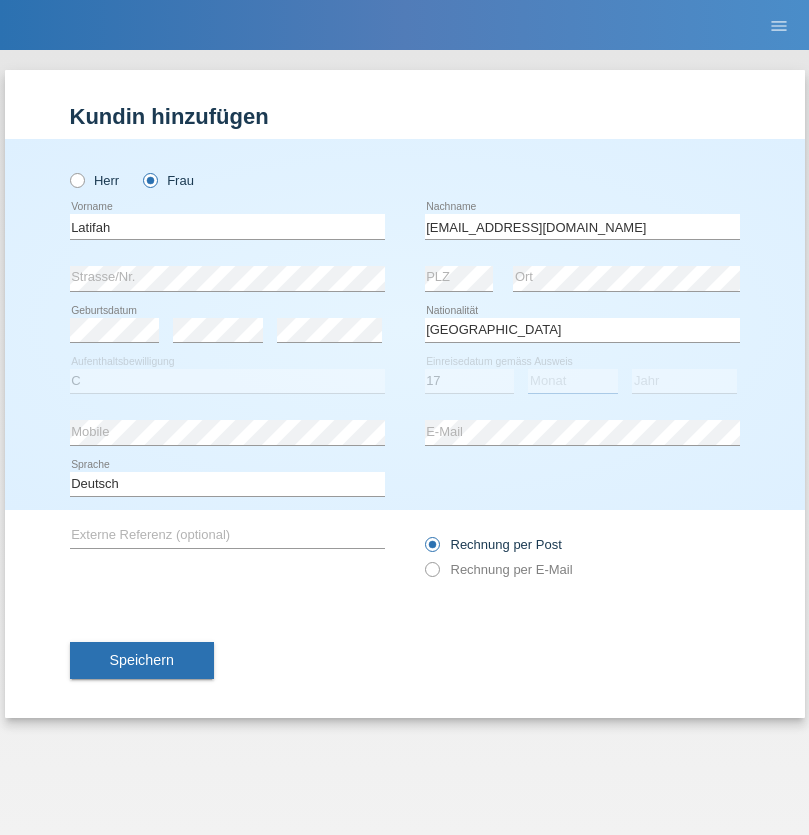 select on "04" 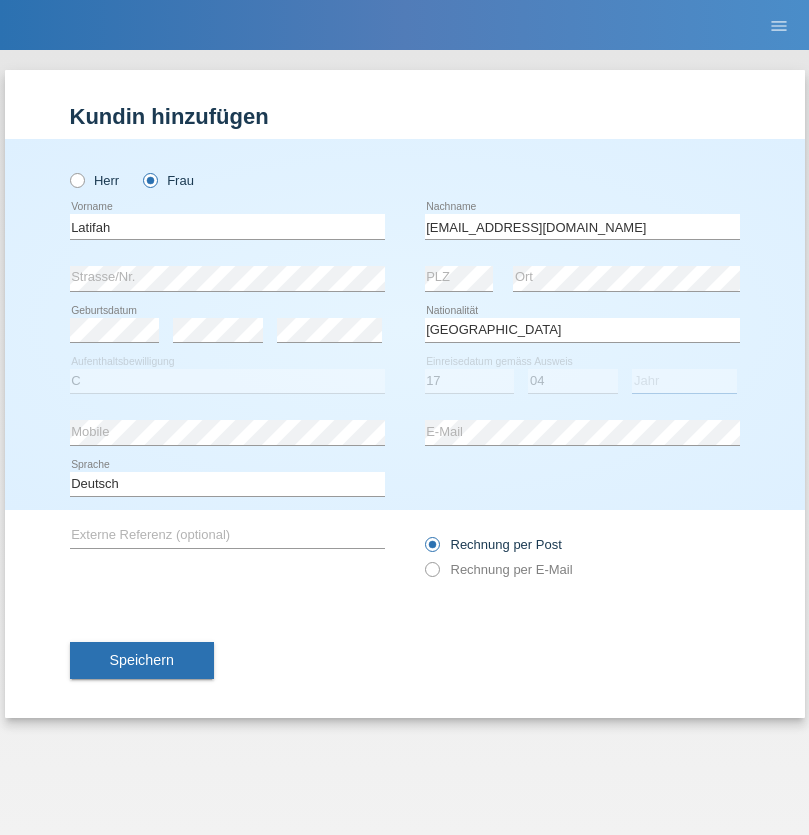 select on "2008" 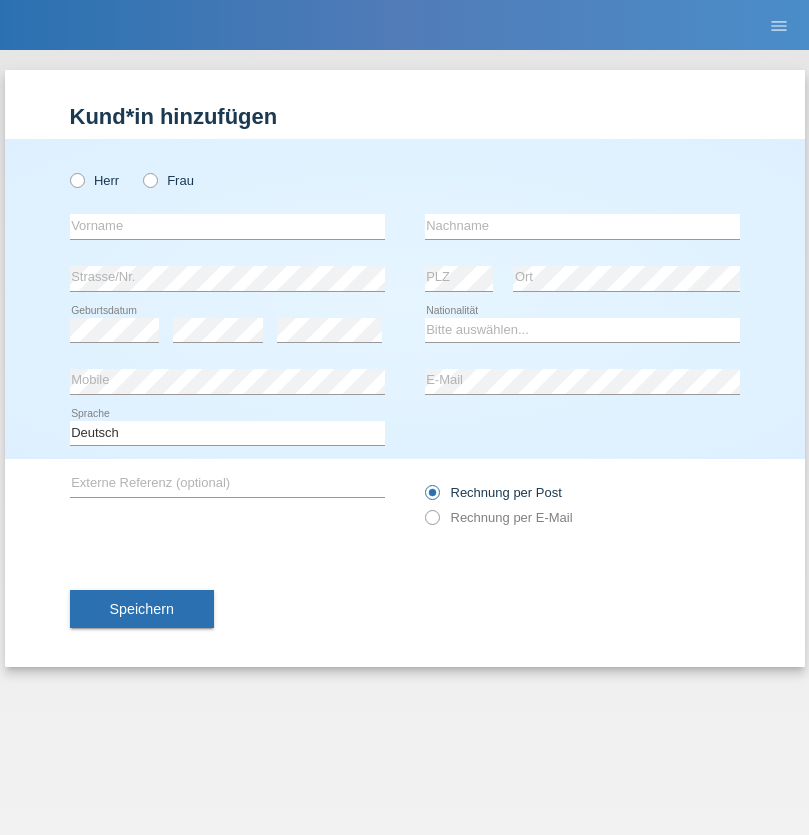 scroll, scrollTop: 0, scrollLeft: 0, axis: both 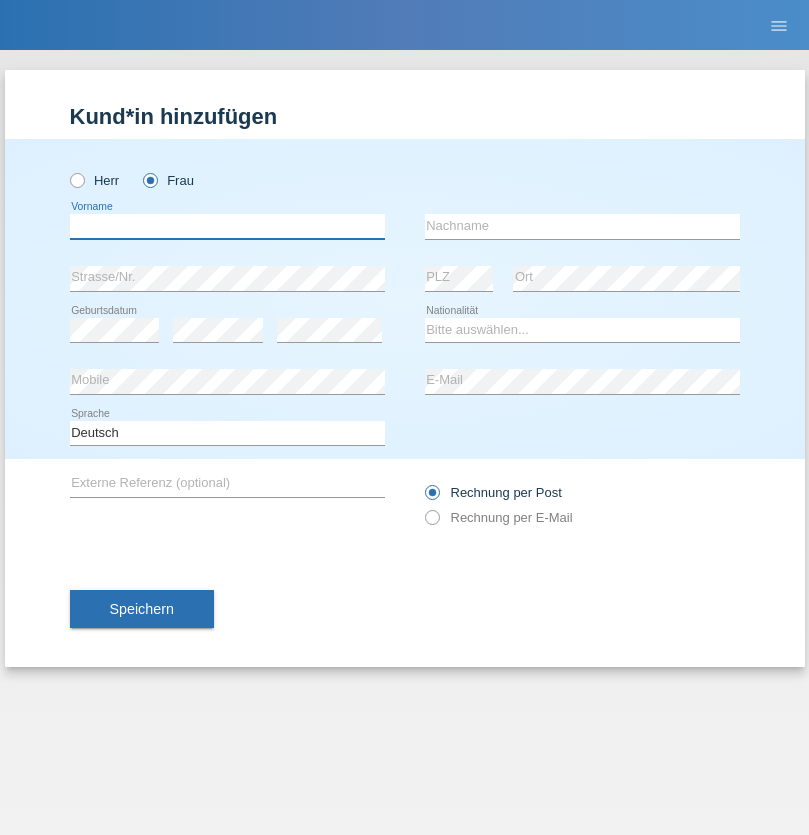 click at bounding box center (227, 226) 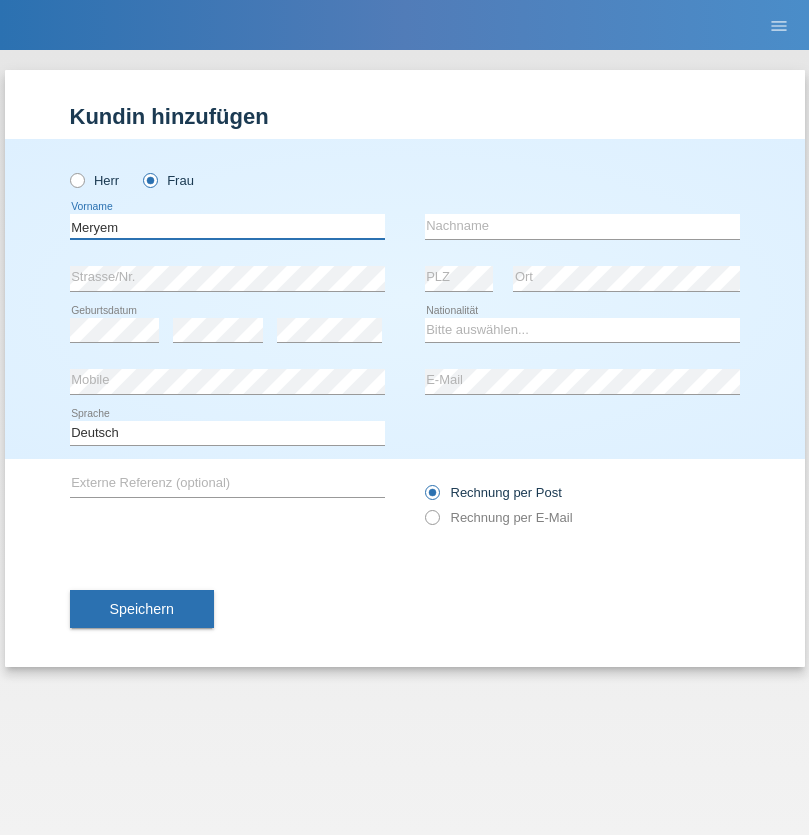 type on "Meryem" 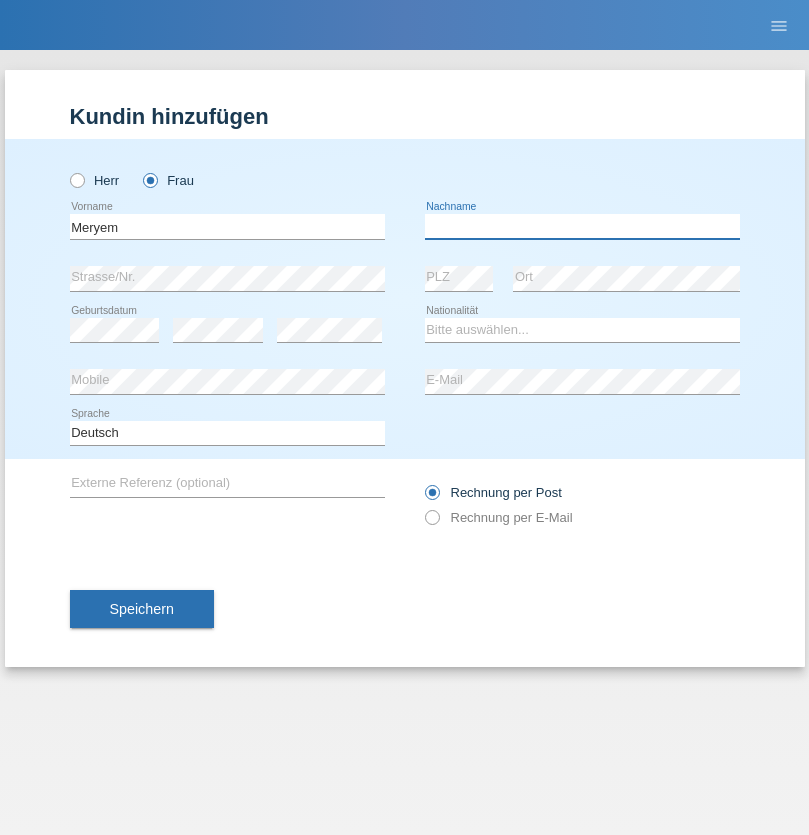 click at bounding box center (582, 226) 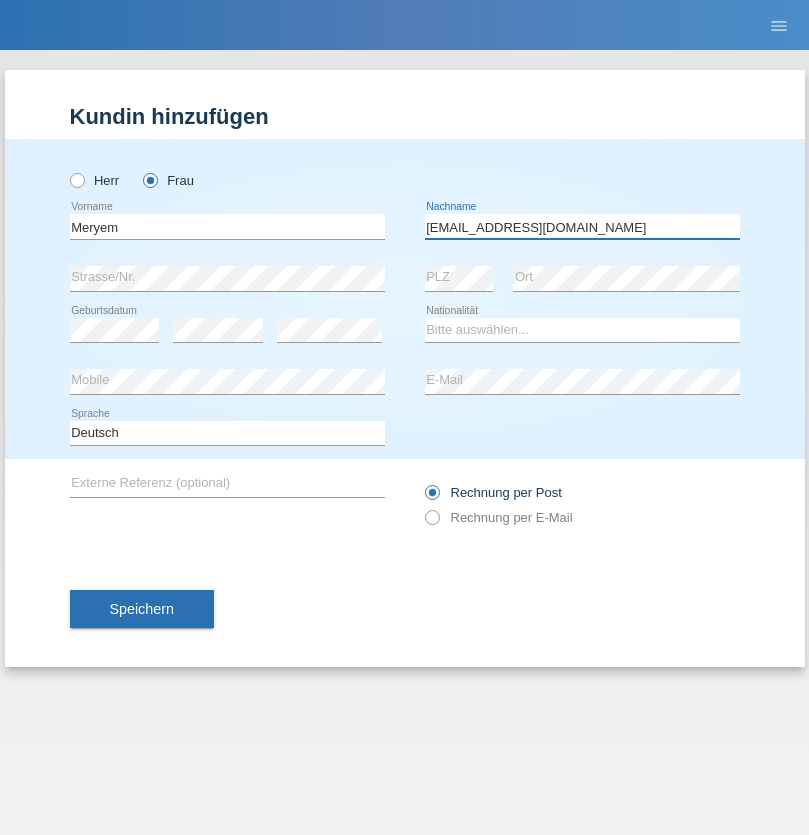 type on "[EMAIL_ADDRESS][DOMAIN_NAME]" 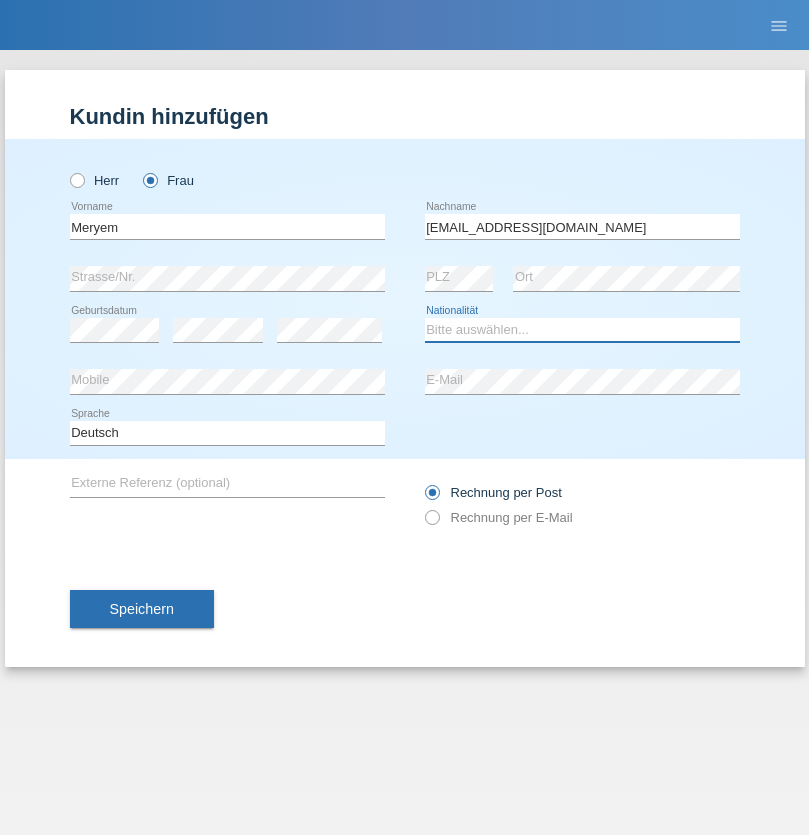 select on "TR" 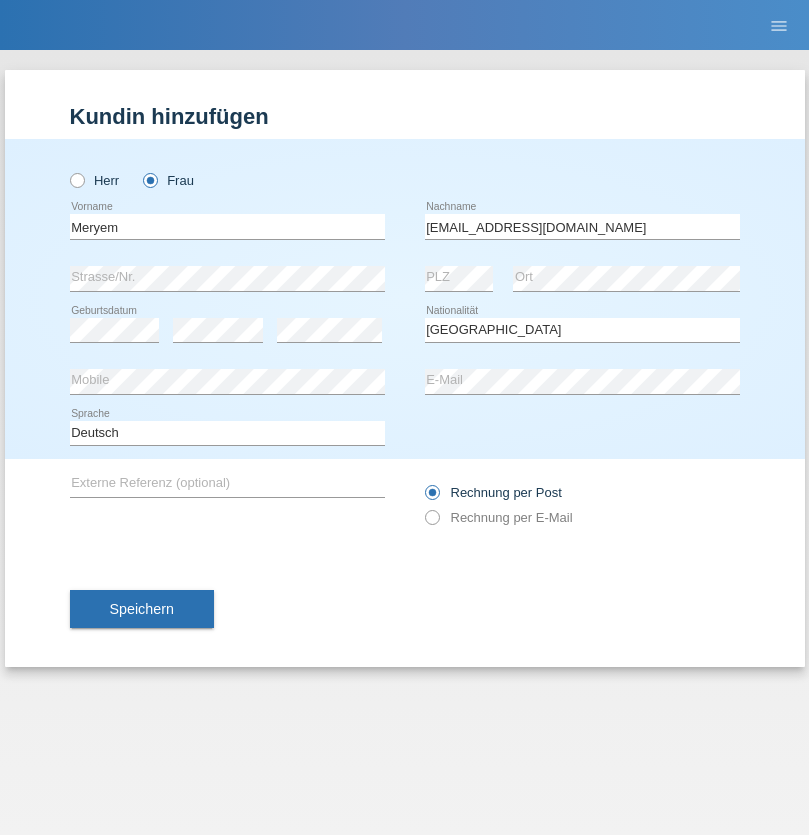 select on "C" 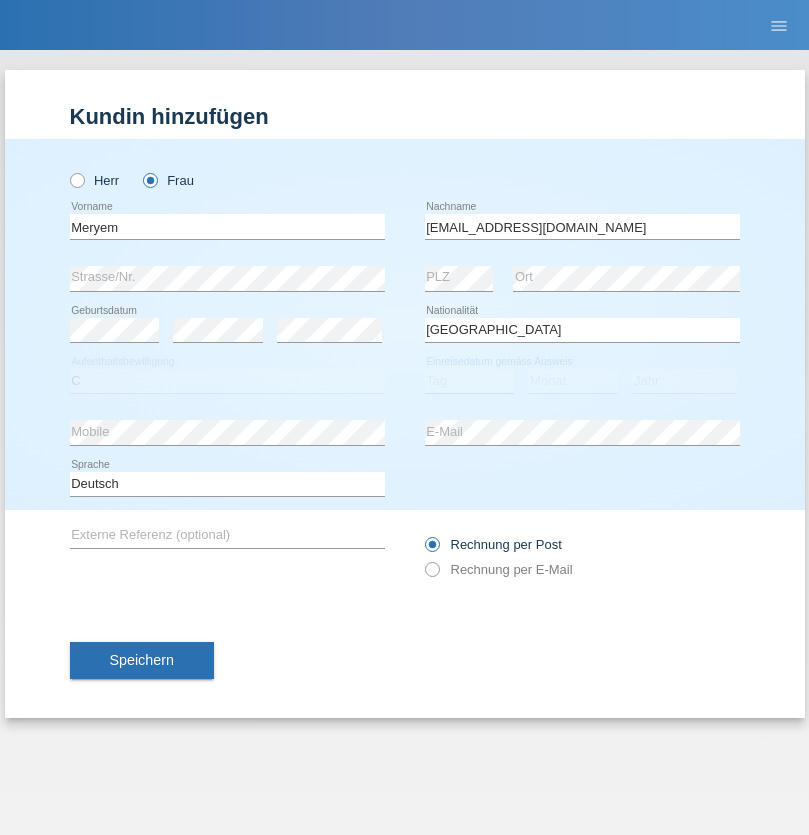 select on "14" 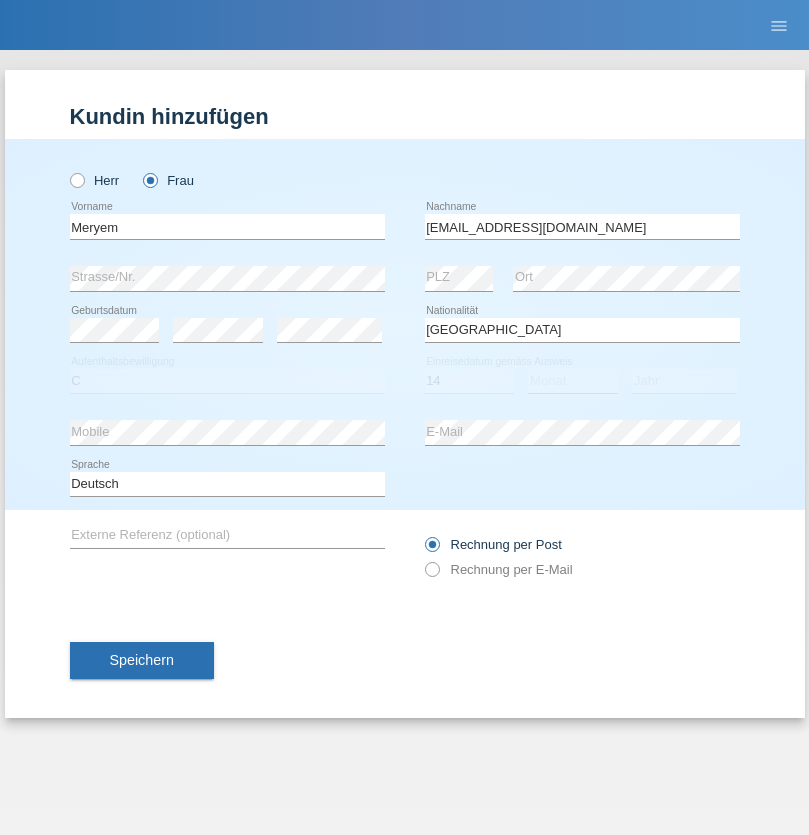 select on "12" 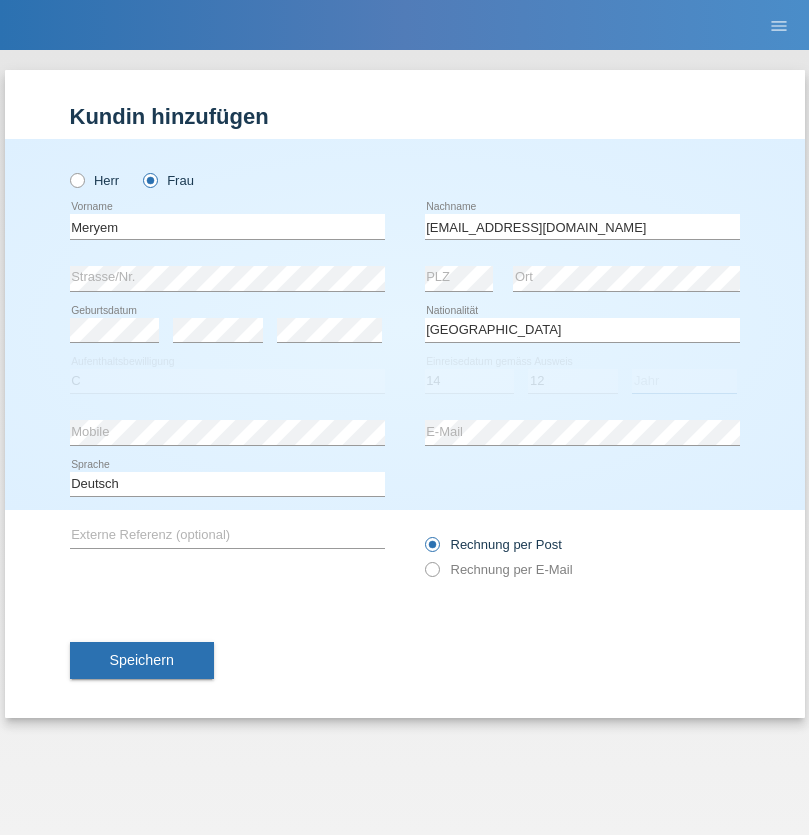 select on "1985" 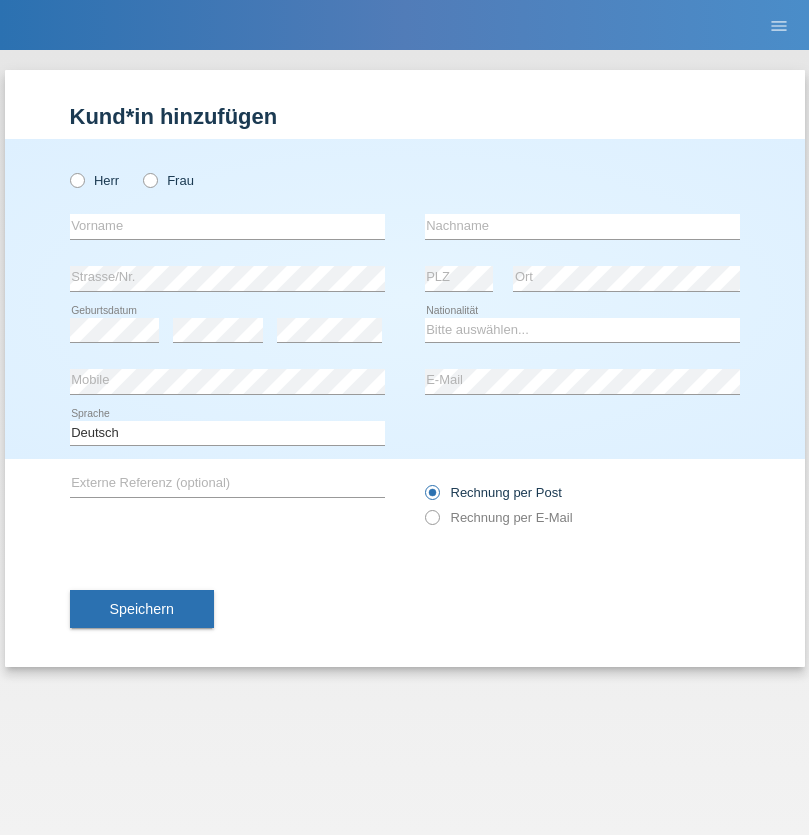 scroll, scrollTop: 0, scrollLeft: 0, axis: both 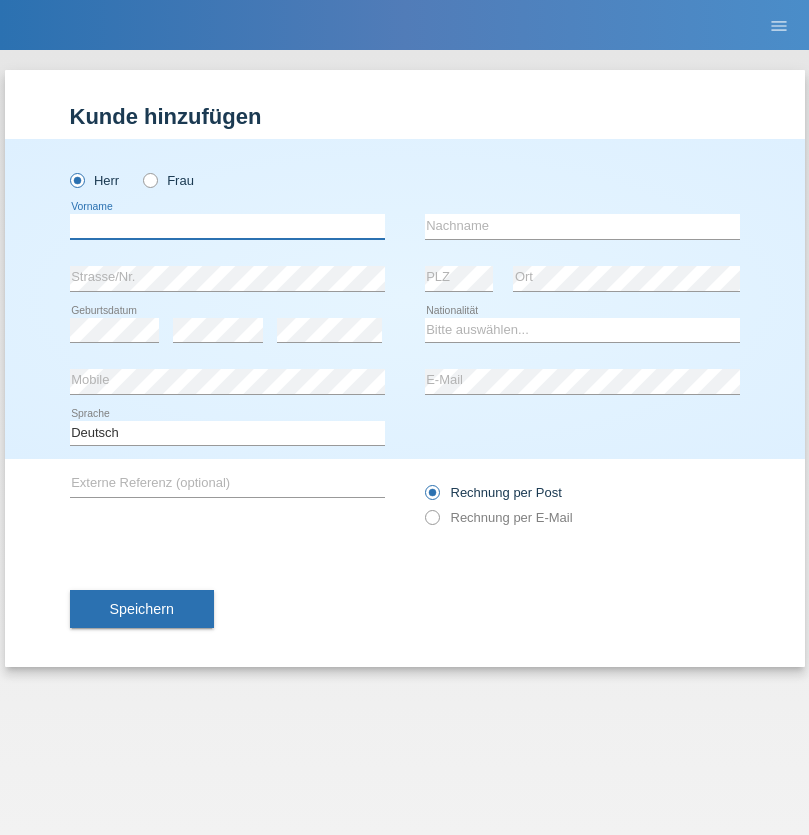 click at bounding box center (227, 226) 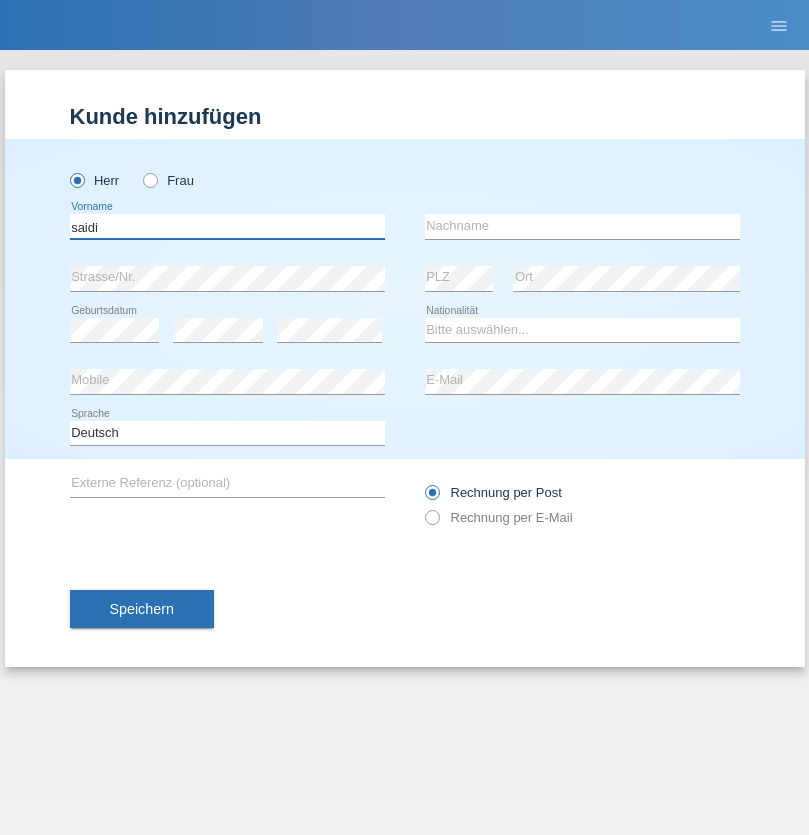 type on "saidi" 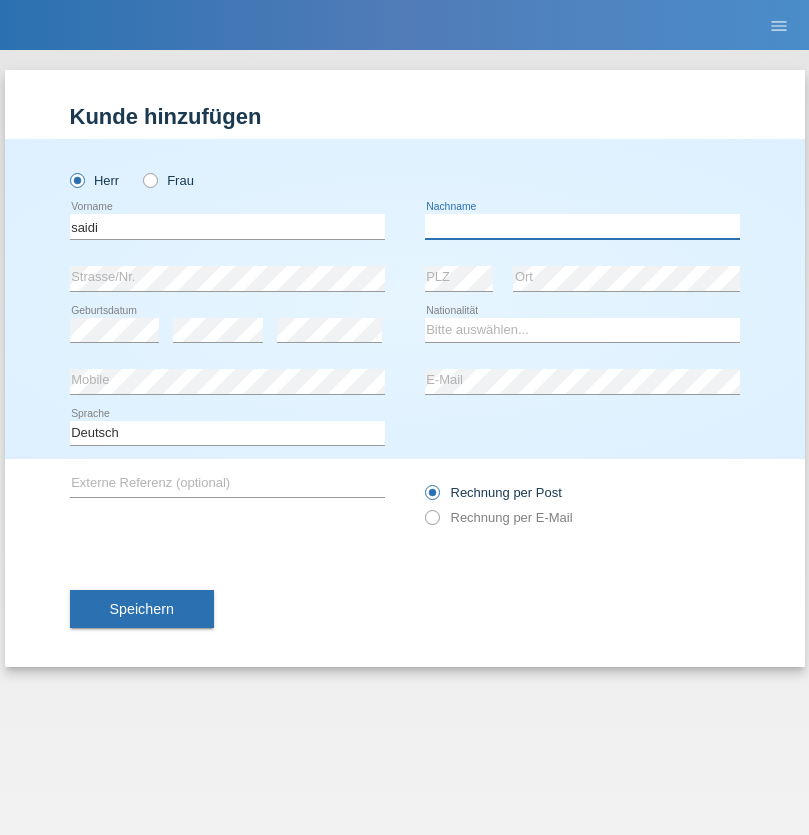 click at bounding box center (582, 226) 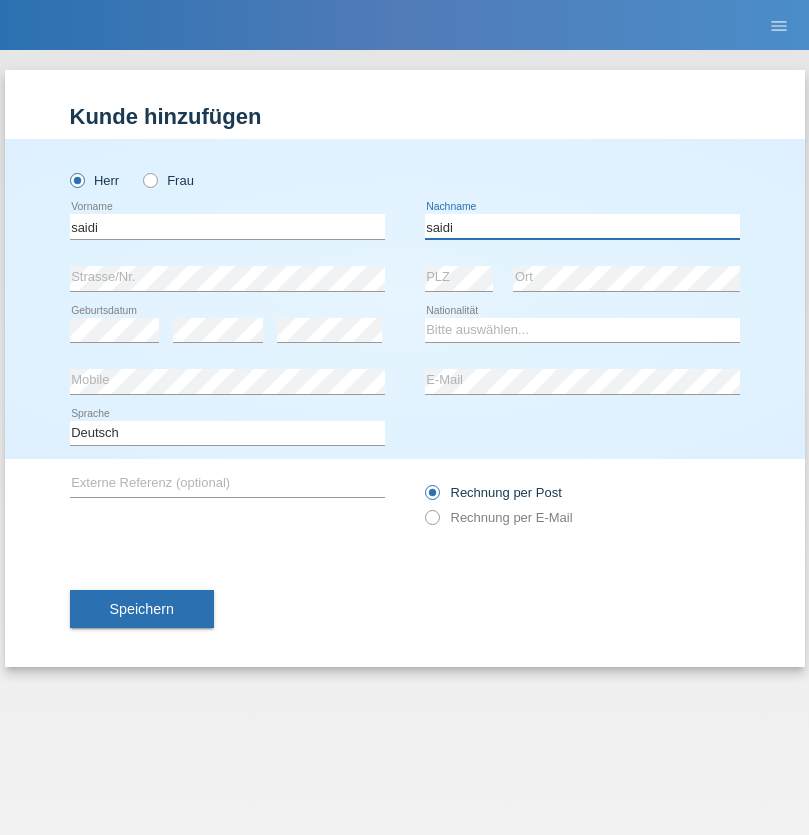 type on "saidi" 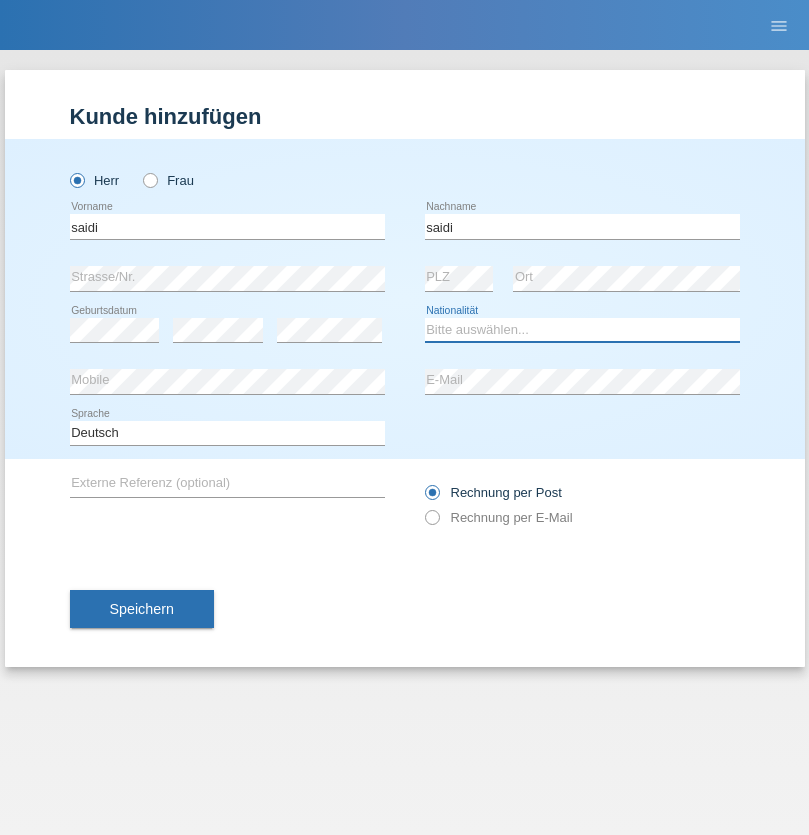select on "MA" 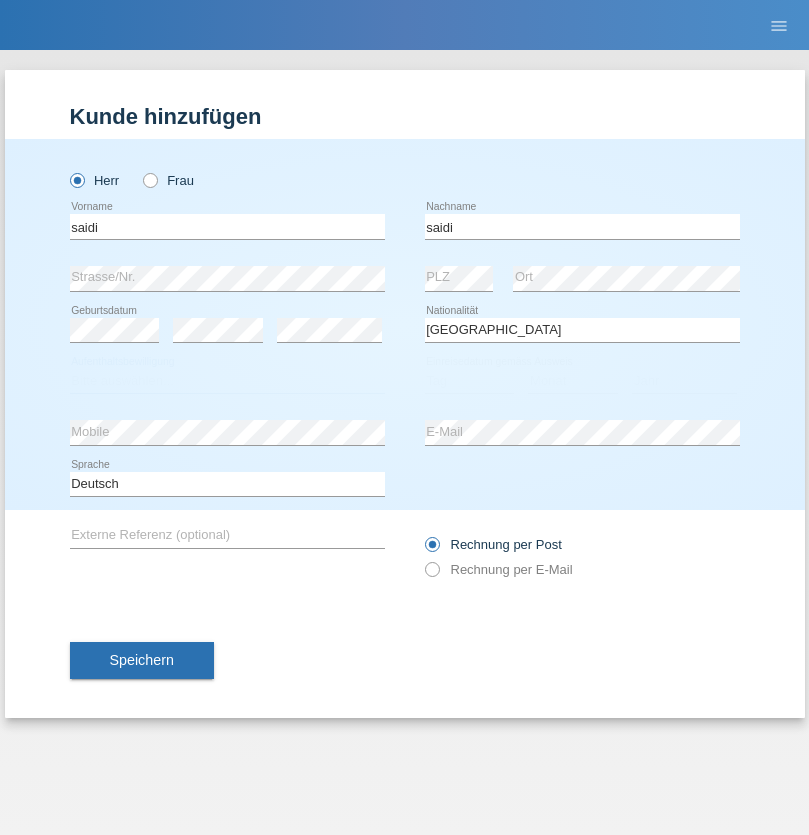 select on "C" 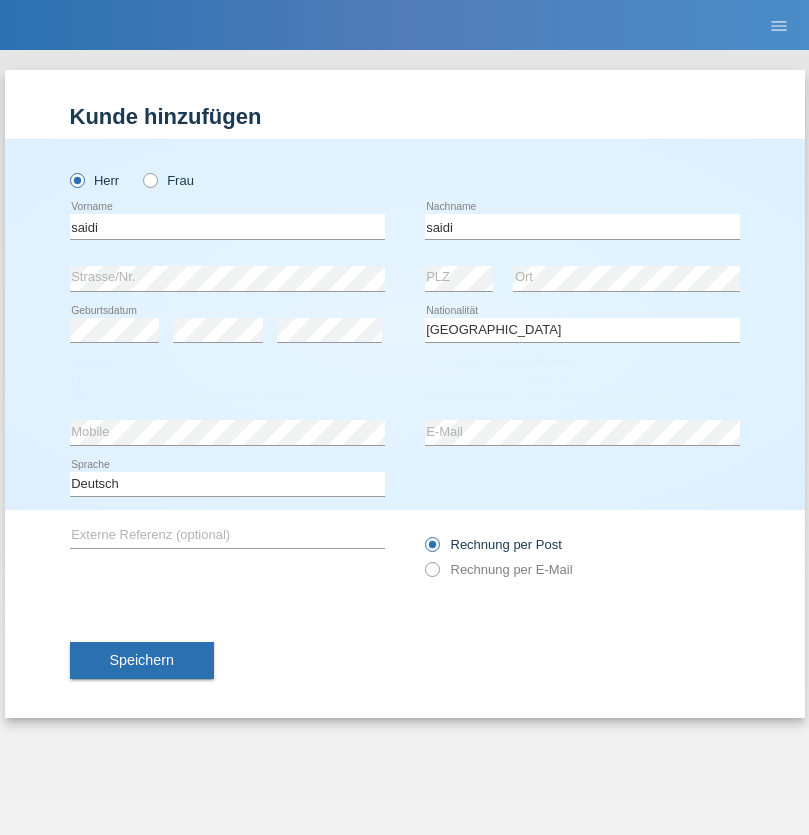 select on "23" 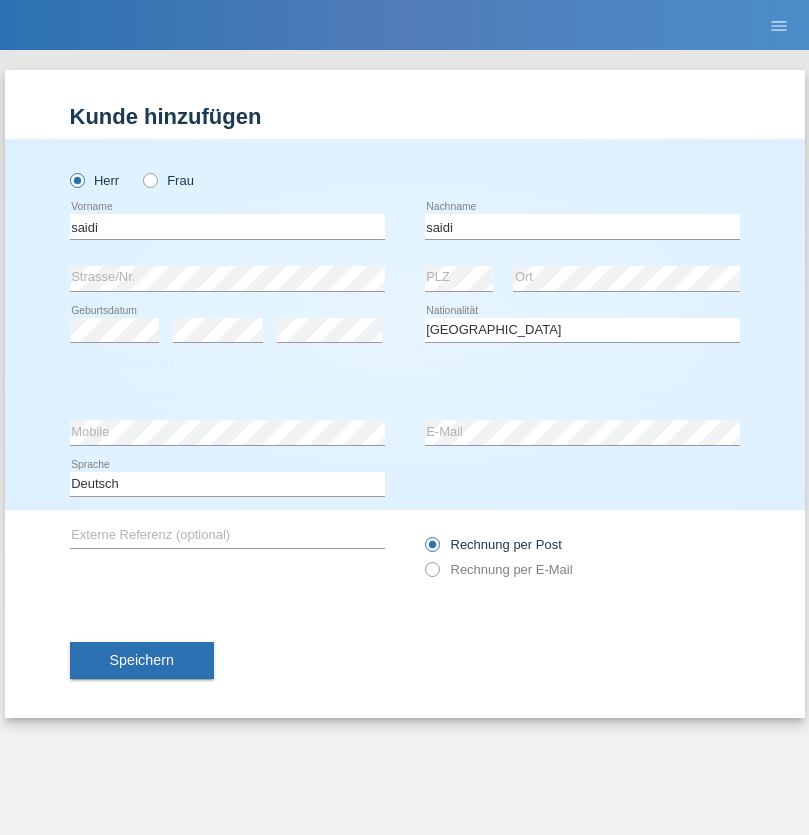 select on "06" 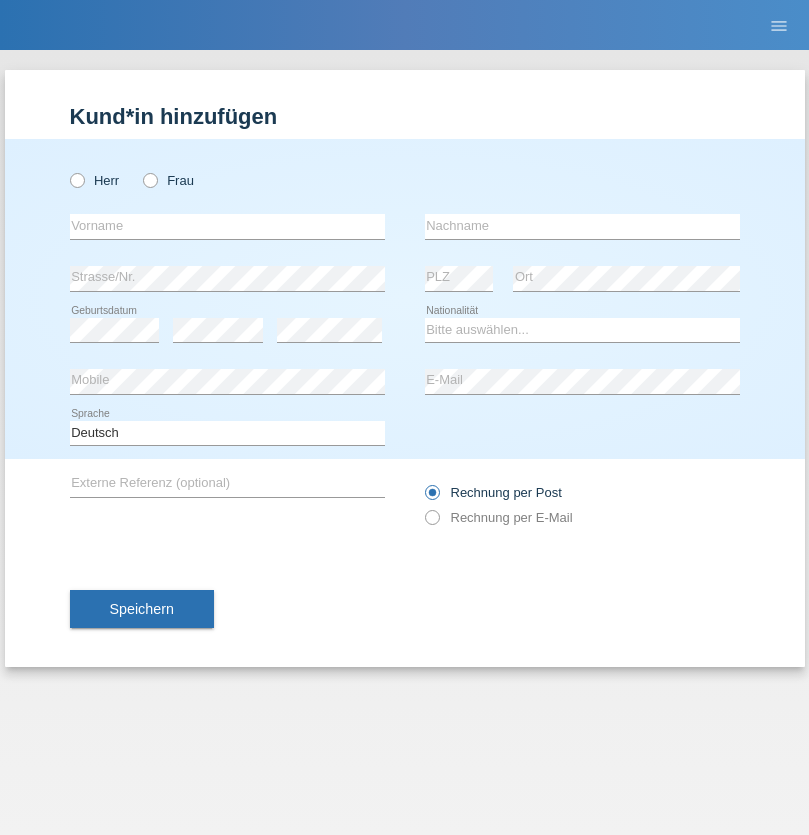 scroll, scrollTop: 0, scrollLeft: 0, axis: both 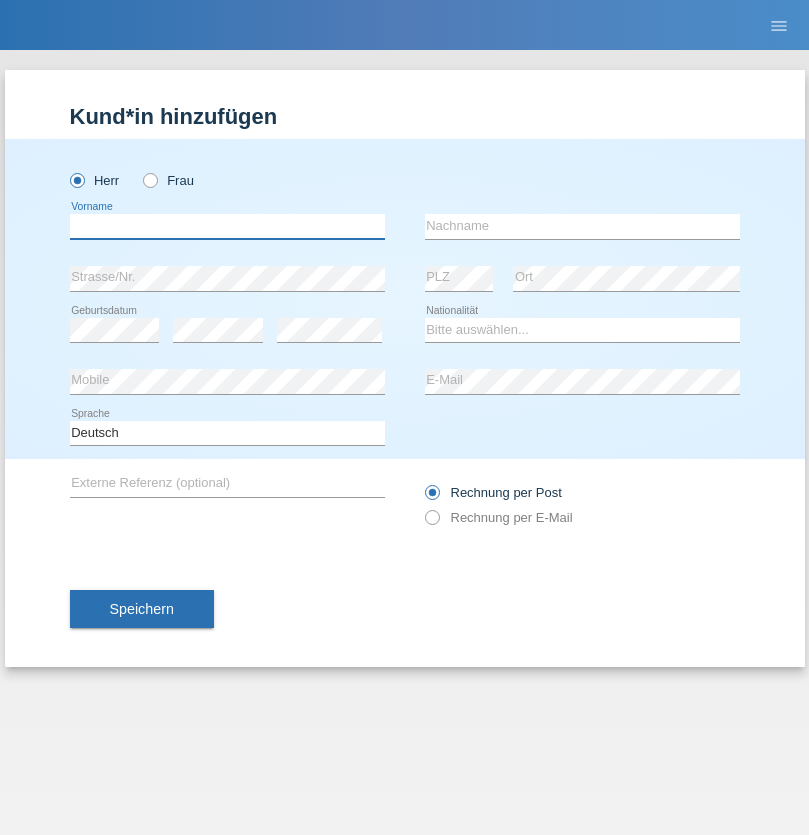 click at bounding box center [227, 226] 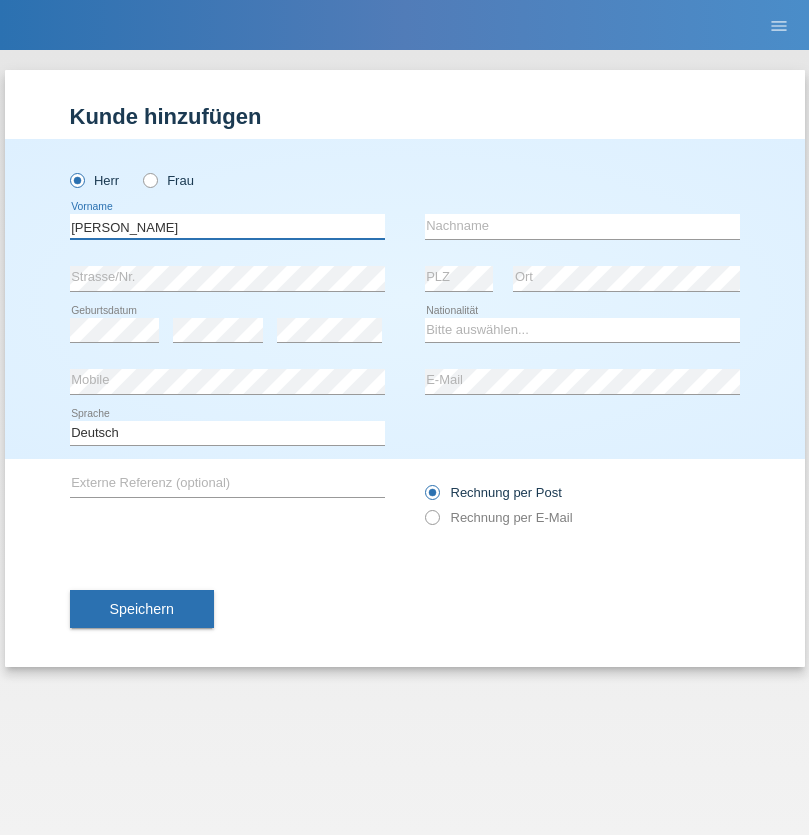type on "Paolo" 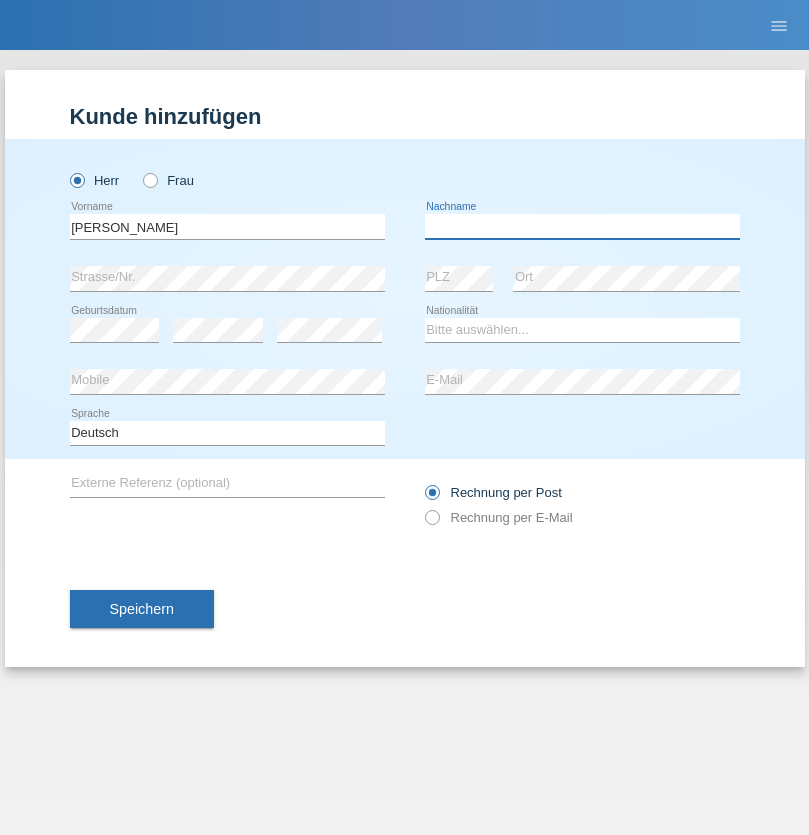 click at bounding box center [582, 226] 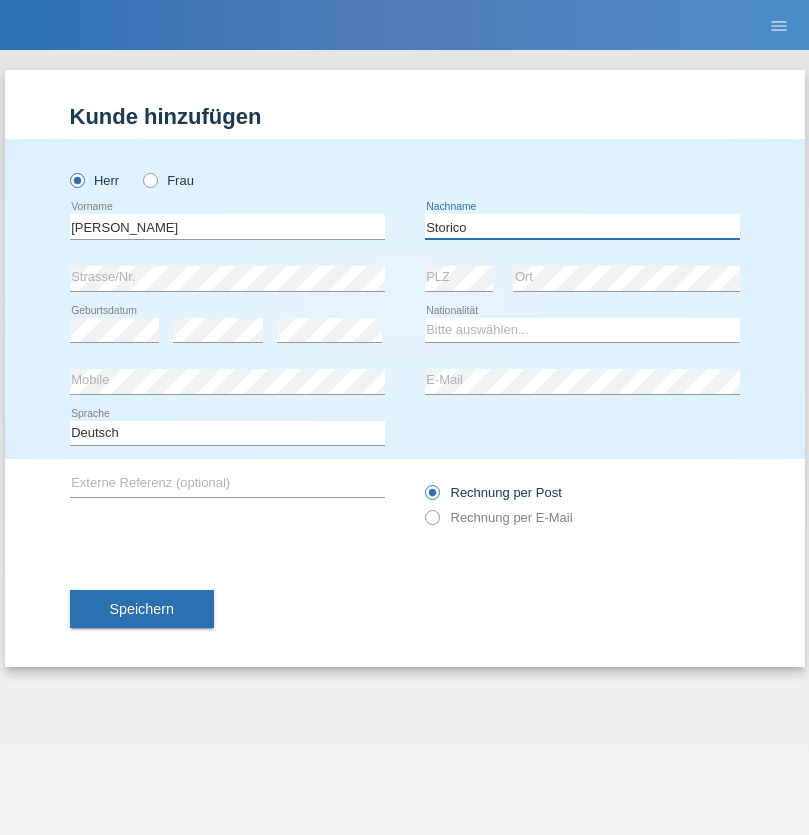 type on "Storico" 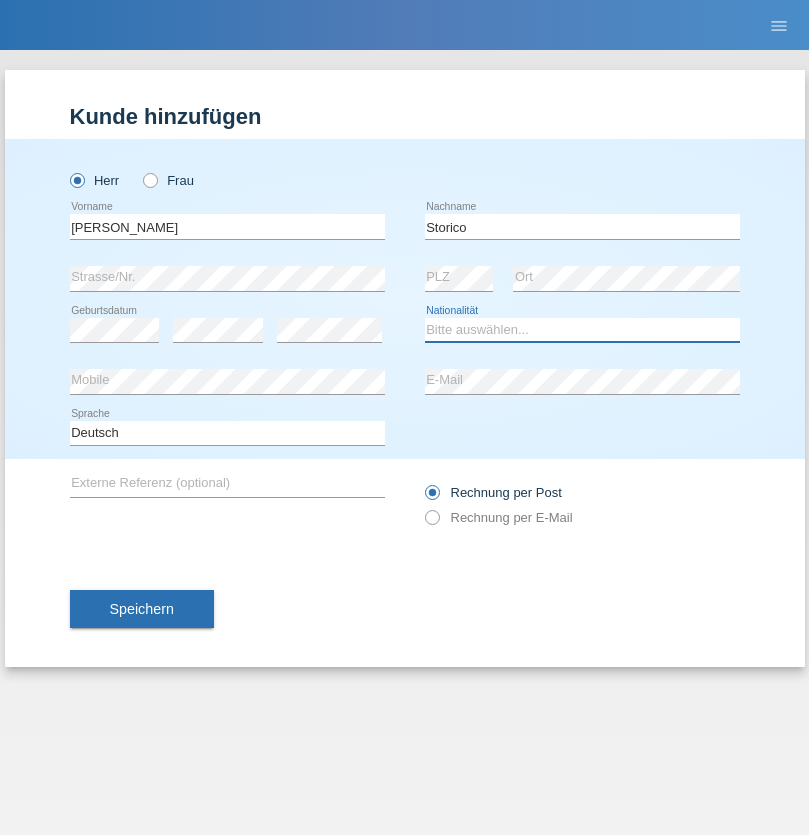 select on "IT" 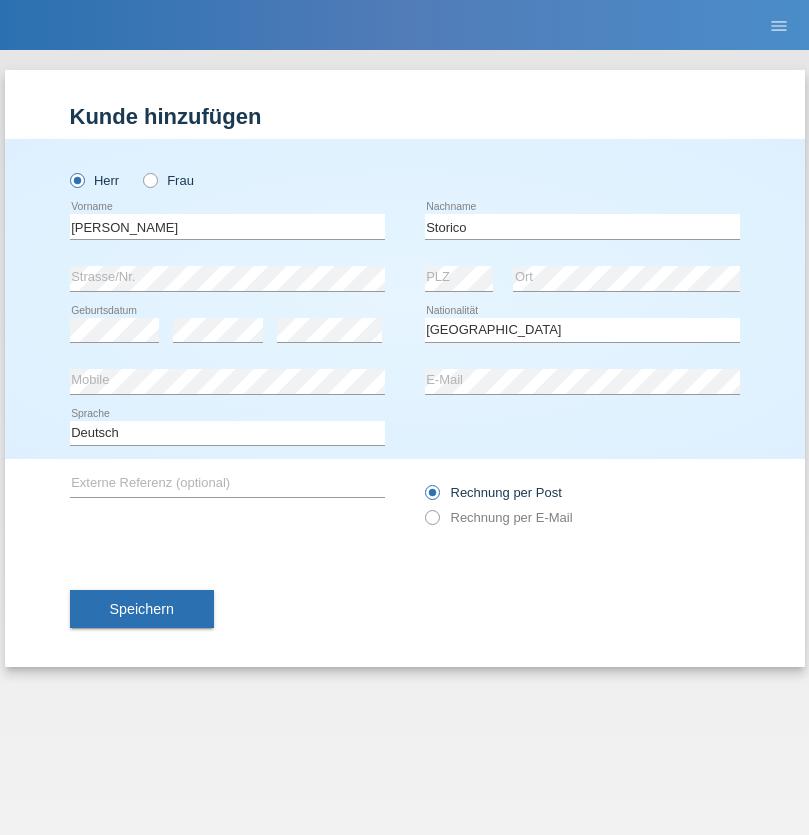 select on "C" 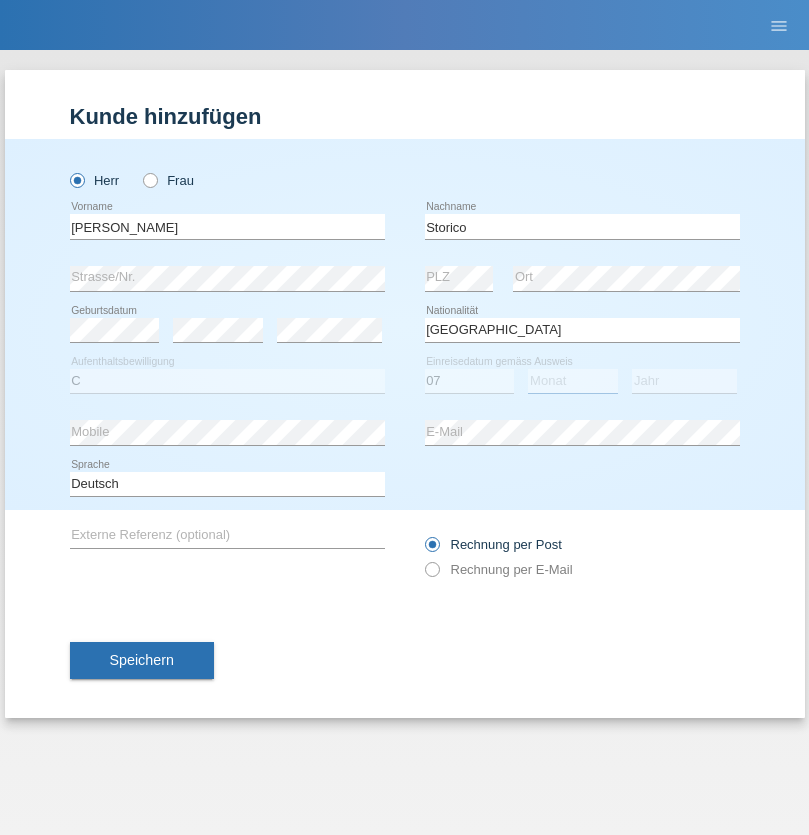 select on "07" 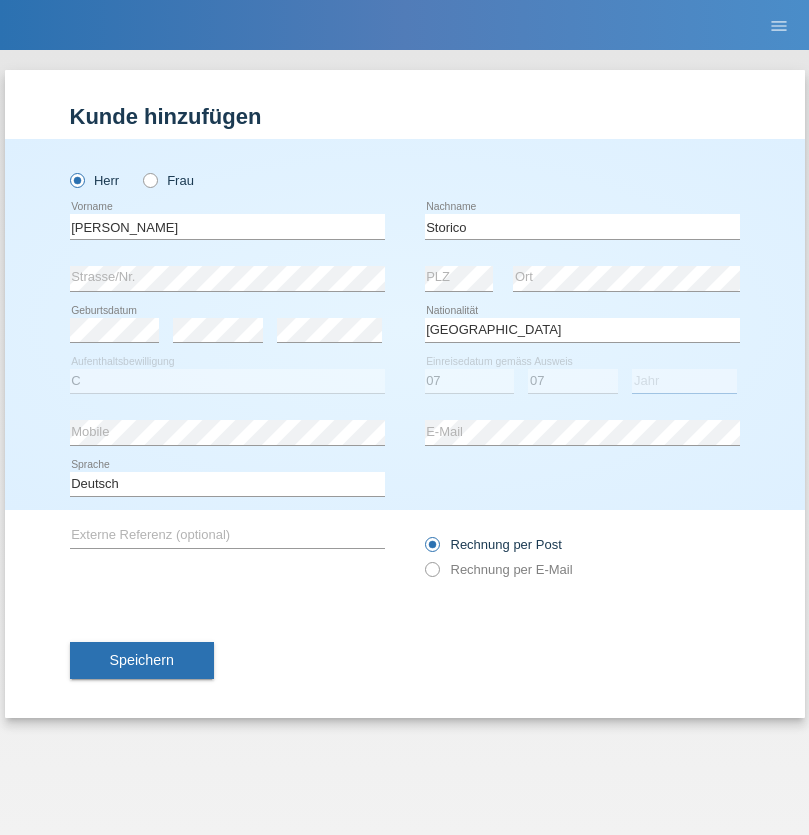 select on "2021" 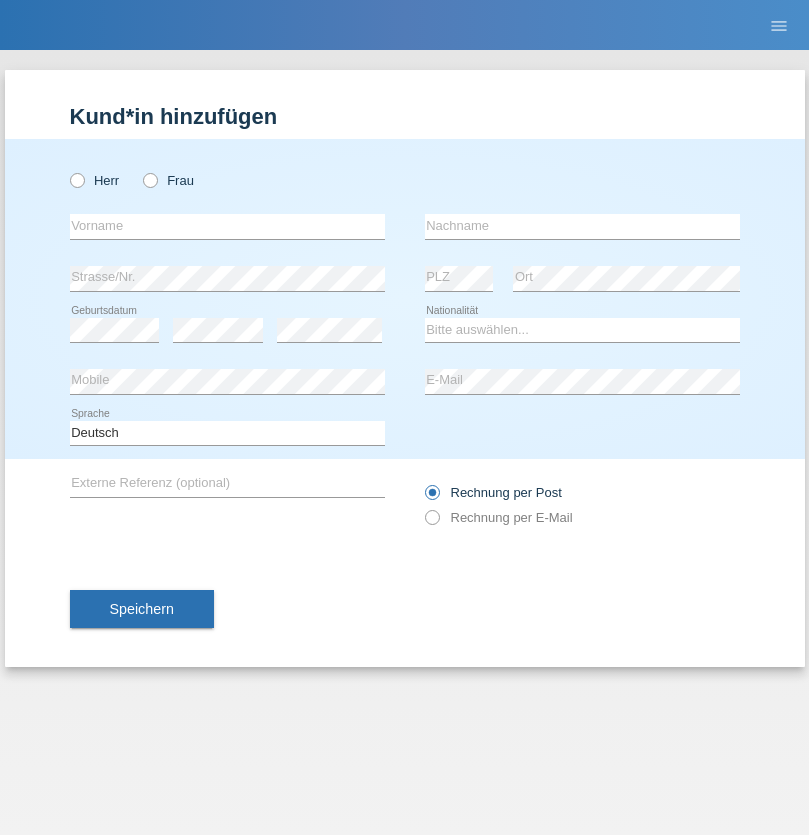 scroll, scrollTop: 0, scrollLeft: 0, axis: both 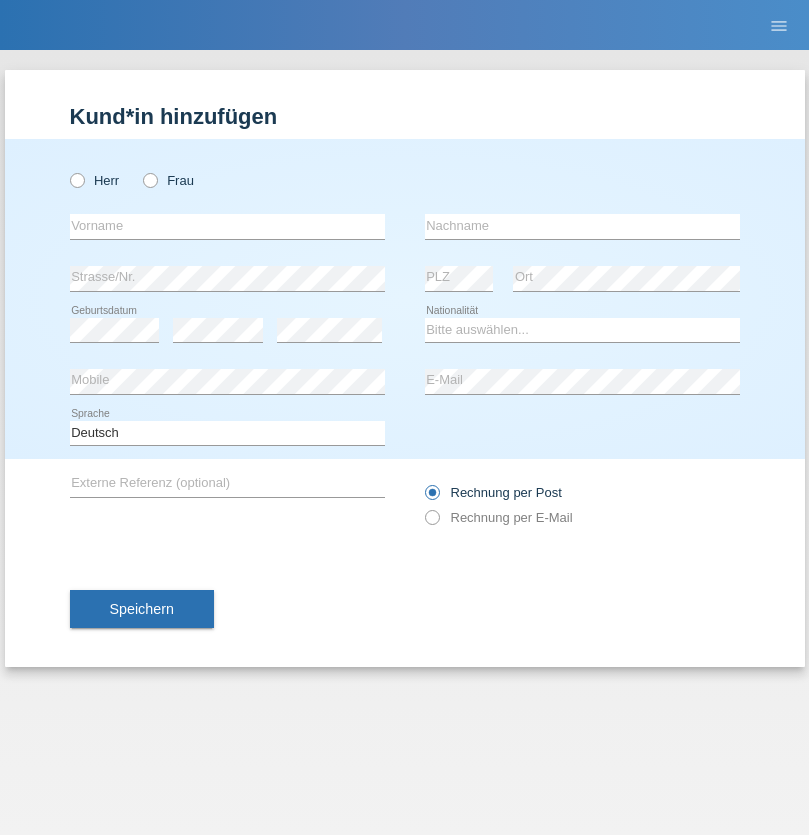 radio on "true" 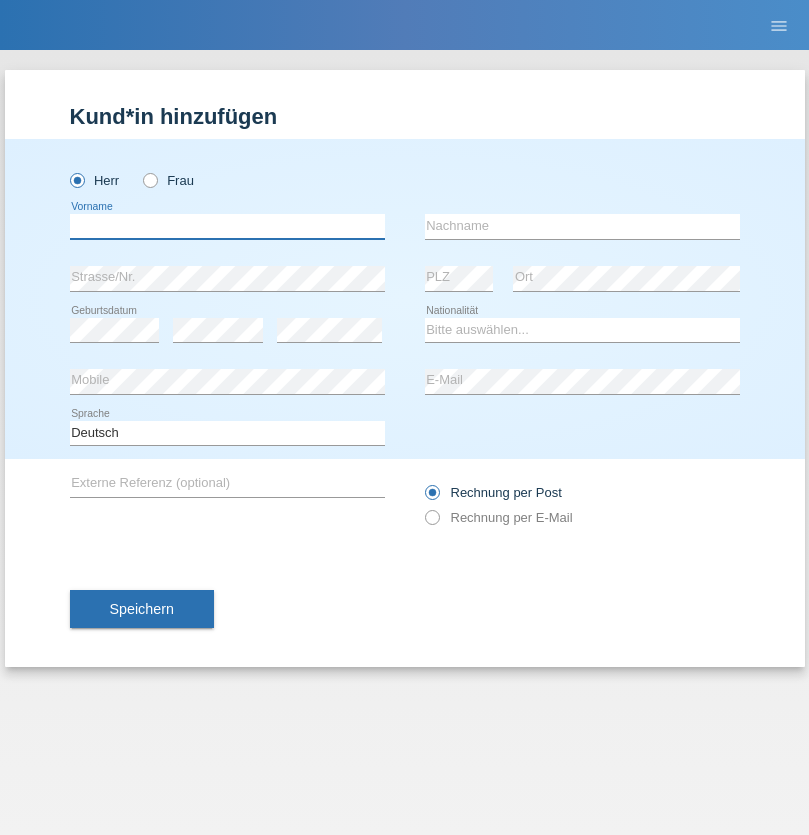 click at bounding box center (227, 226) 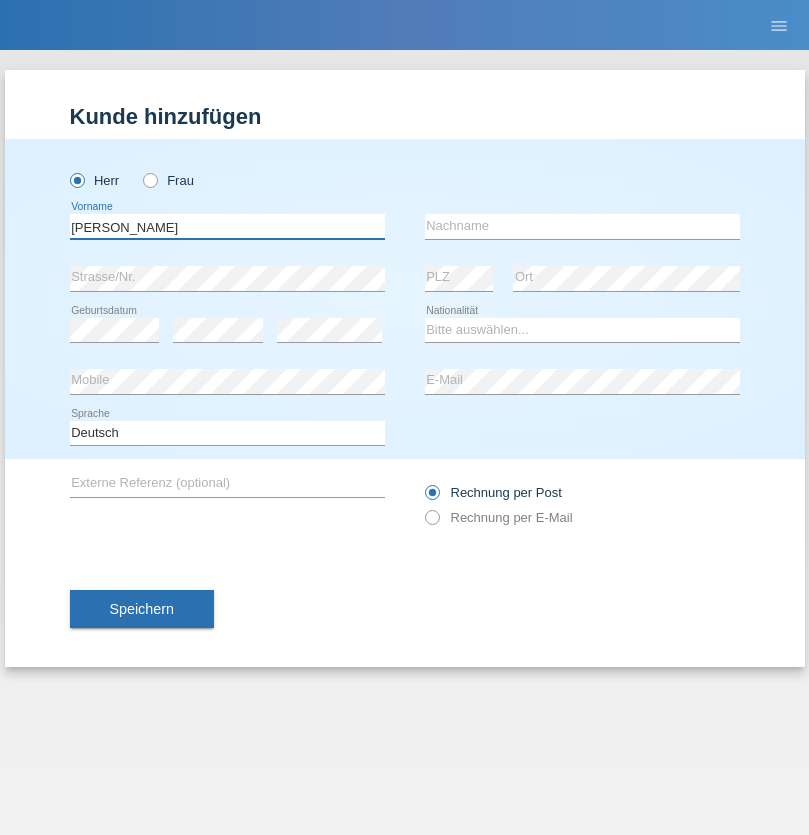 type on "[PERSON_NAME]" 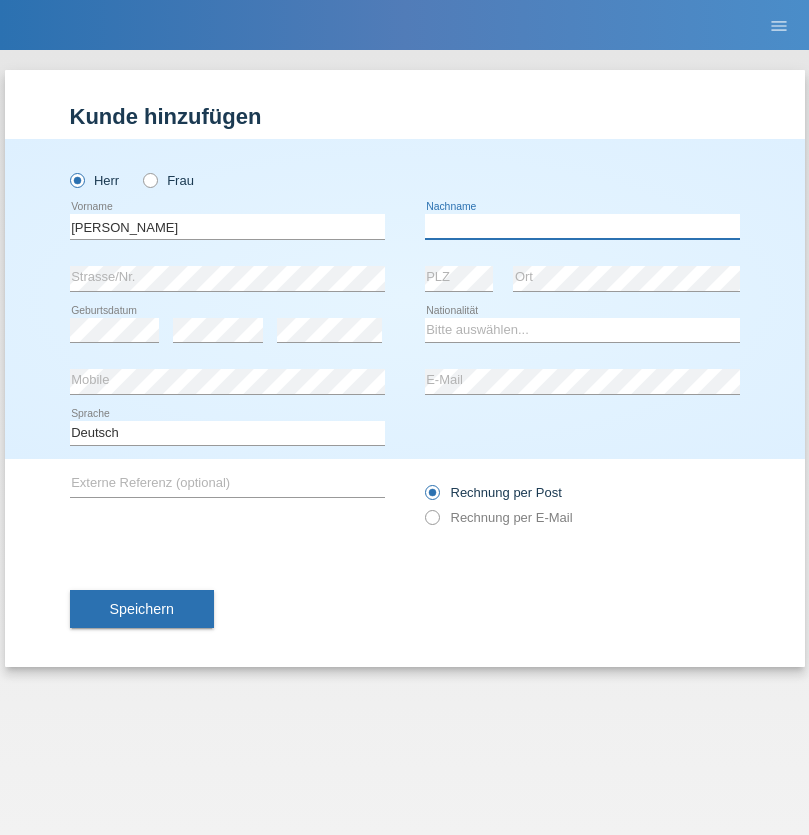 click at bounding box center [582, 226] 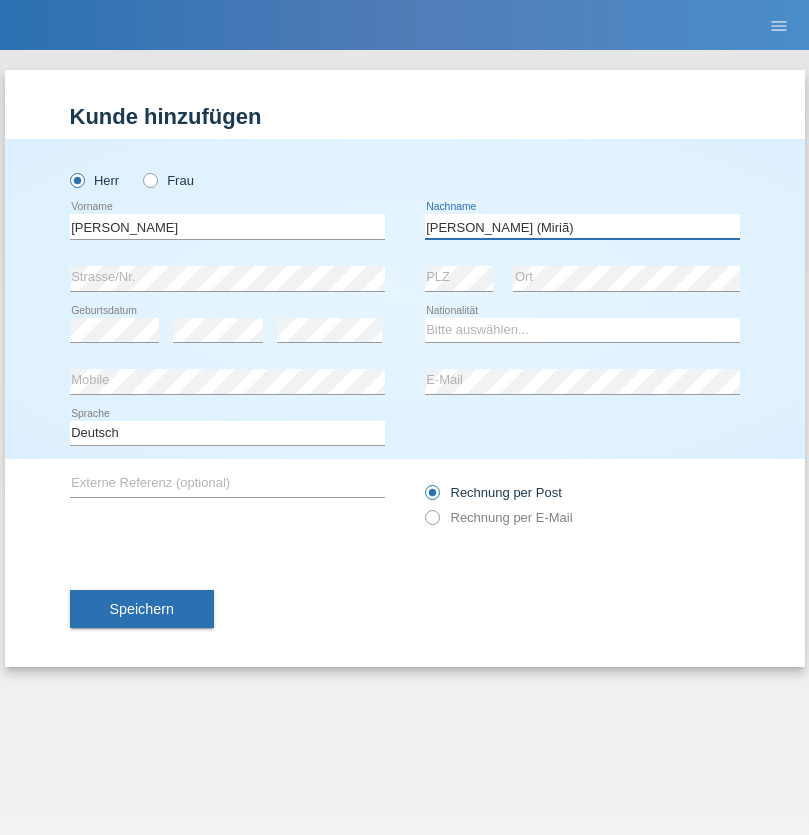 type on "[PERSON_NAME] (Miriã)" 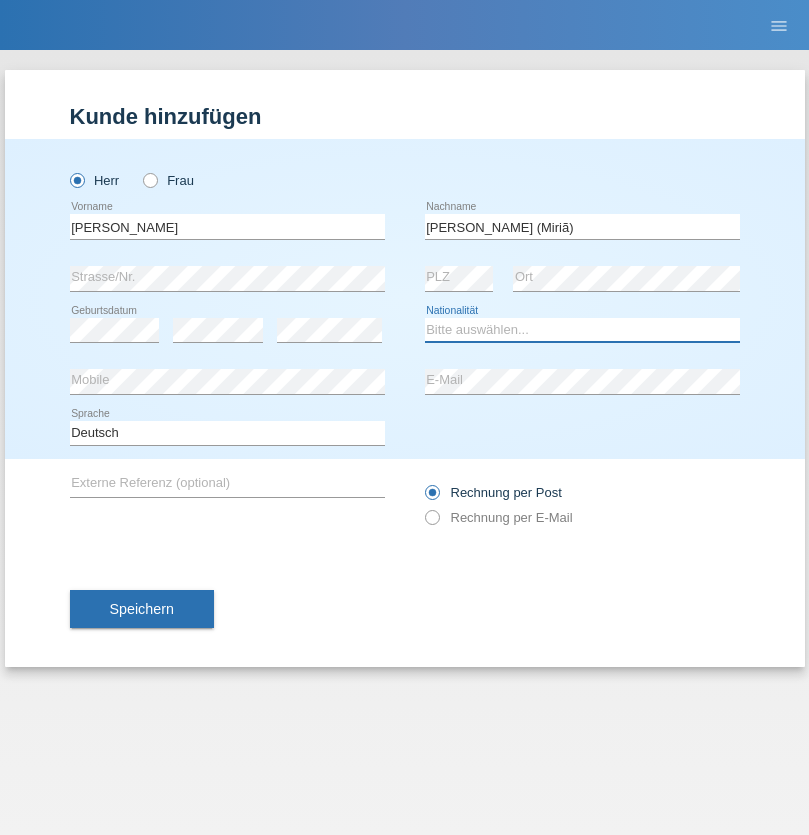 select on "BR" 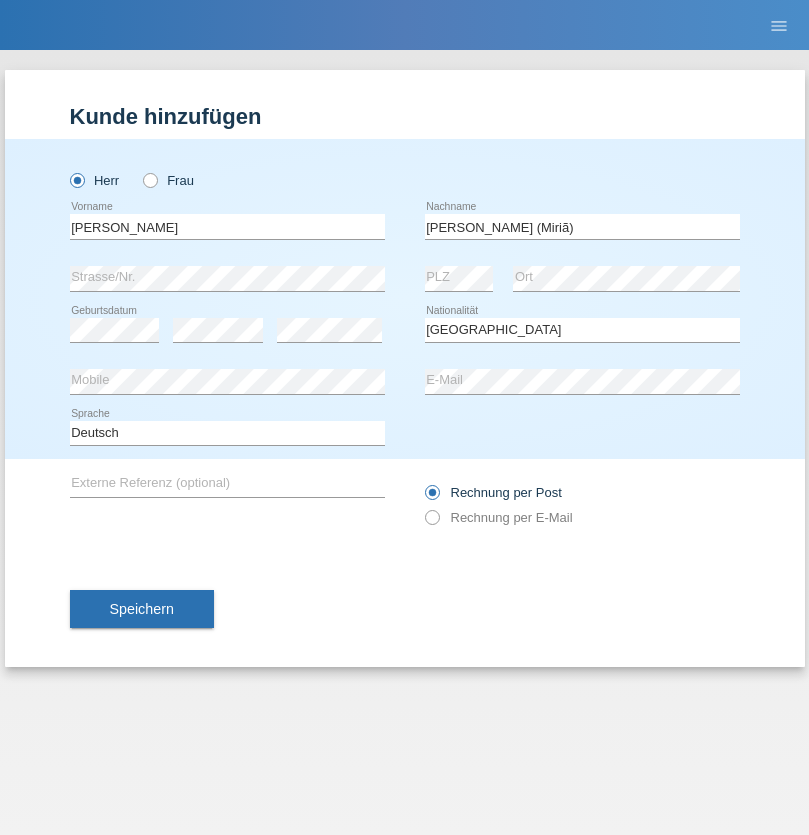 select on "C" 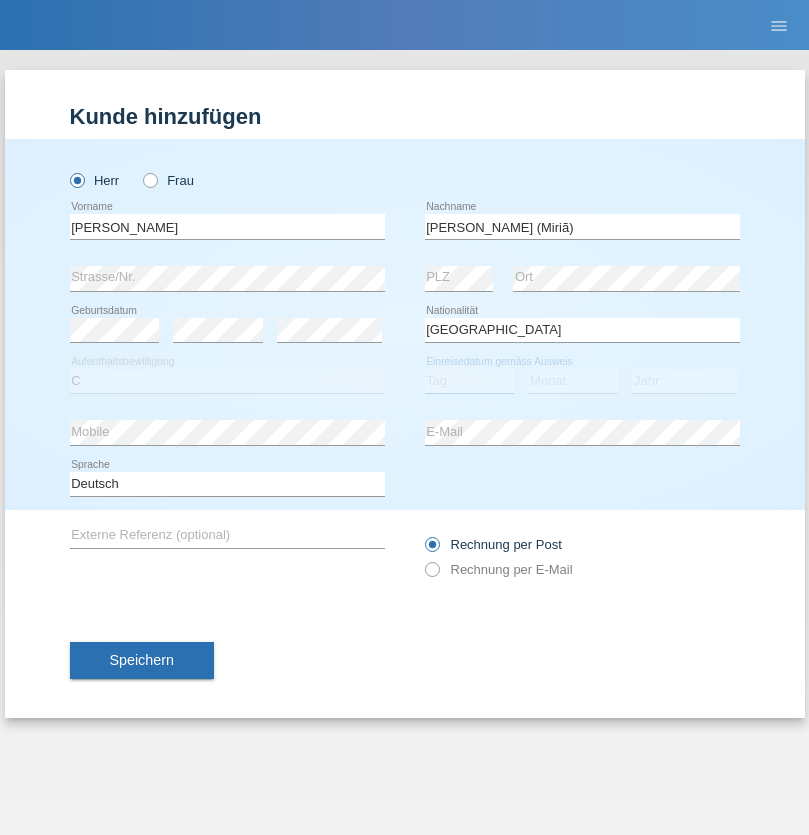 select on "14" 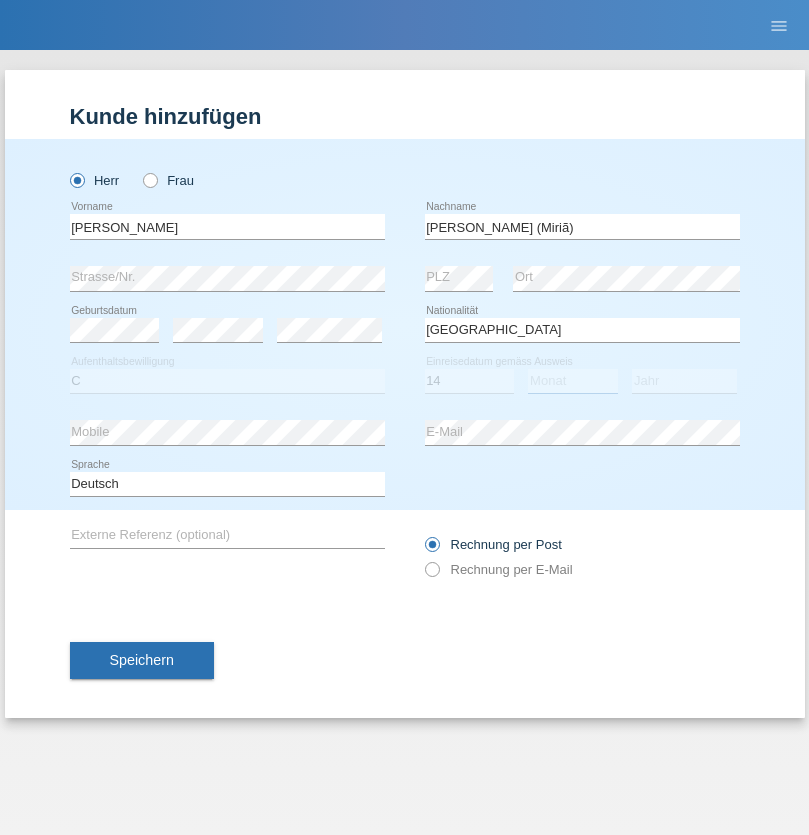 select on "12" 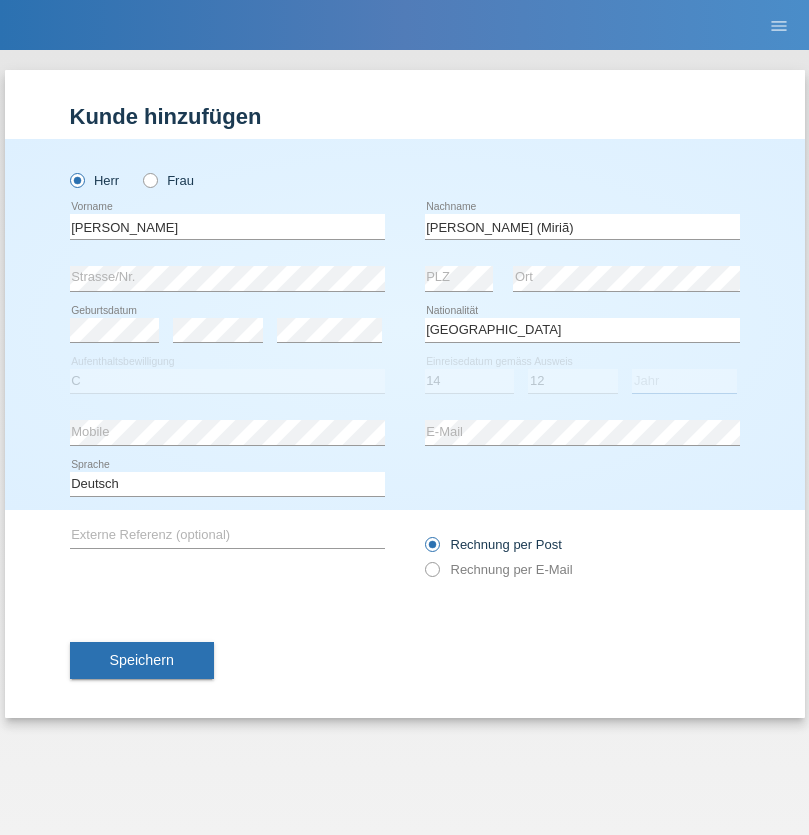 select on "2001" 